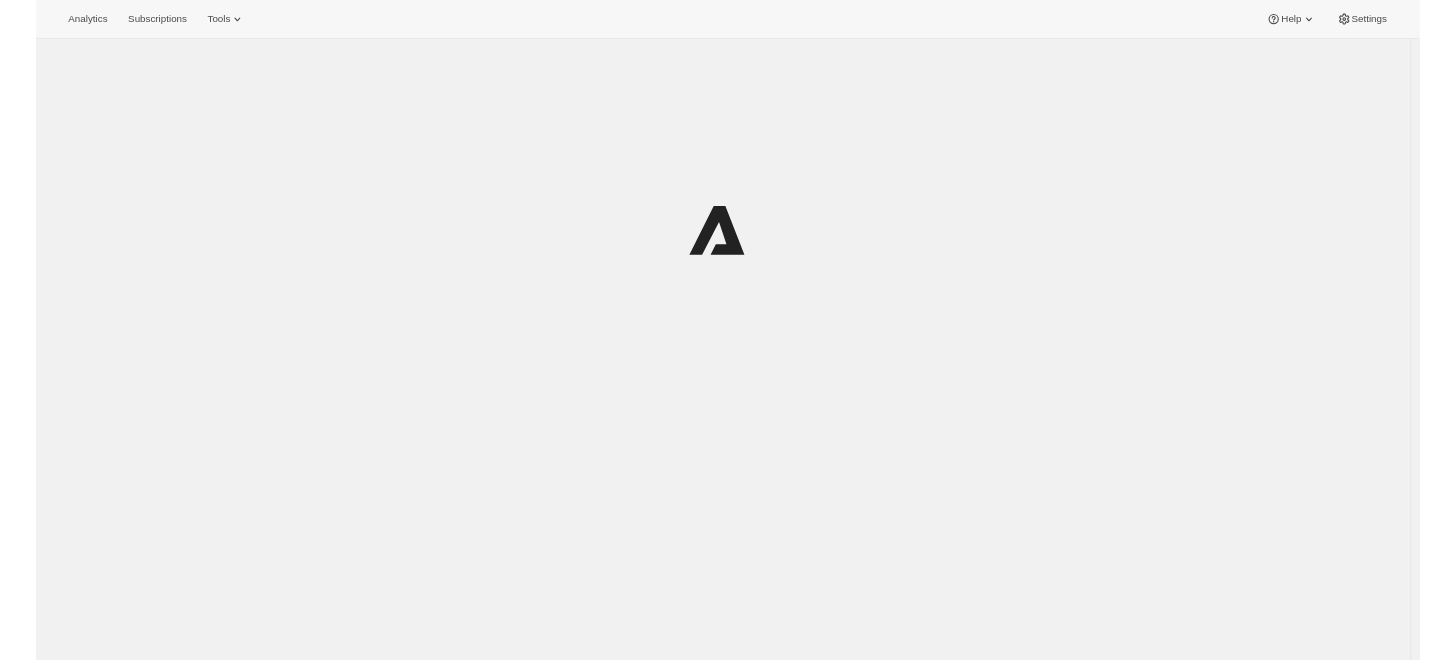 scroll, scrollTop: 0, scrollLeft: 0, axis: both 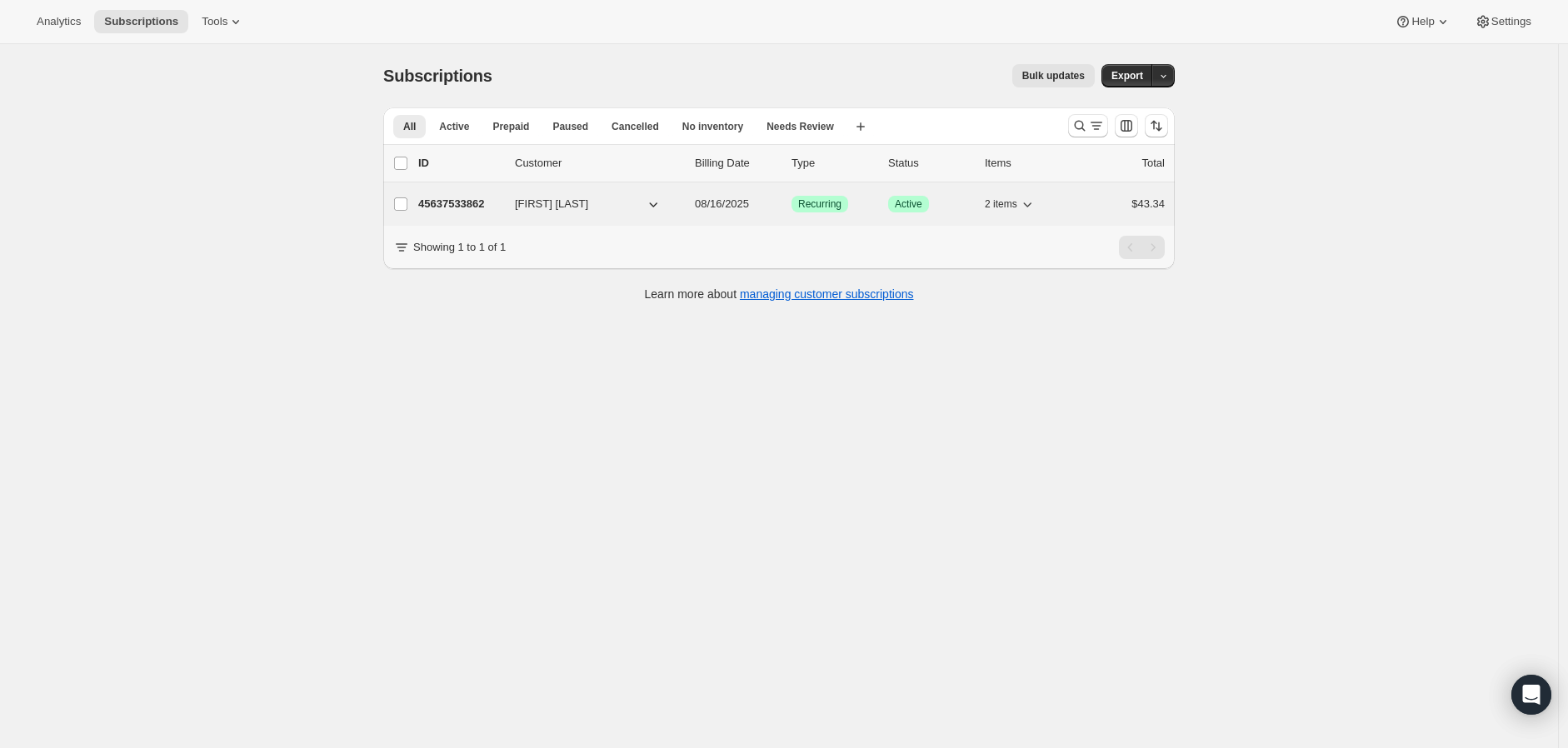 click on "08/16/2025" at bounding box center [722, 203] 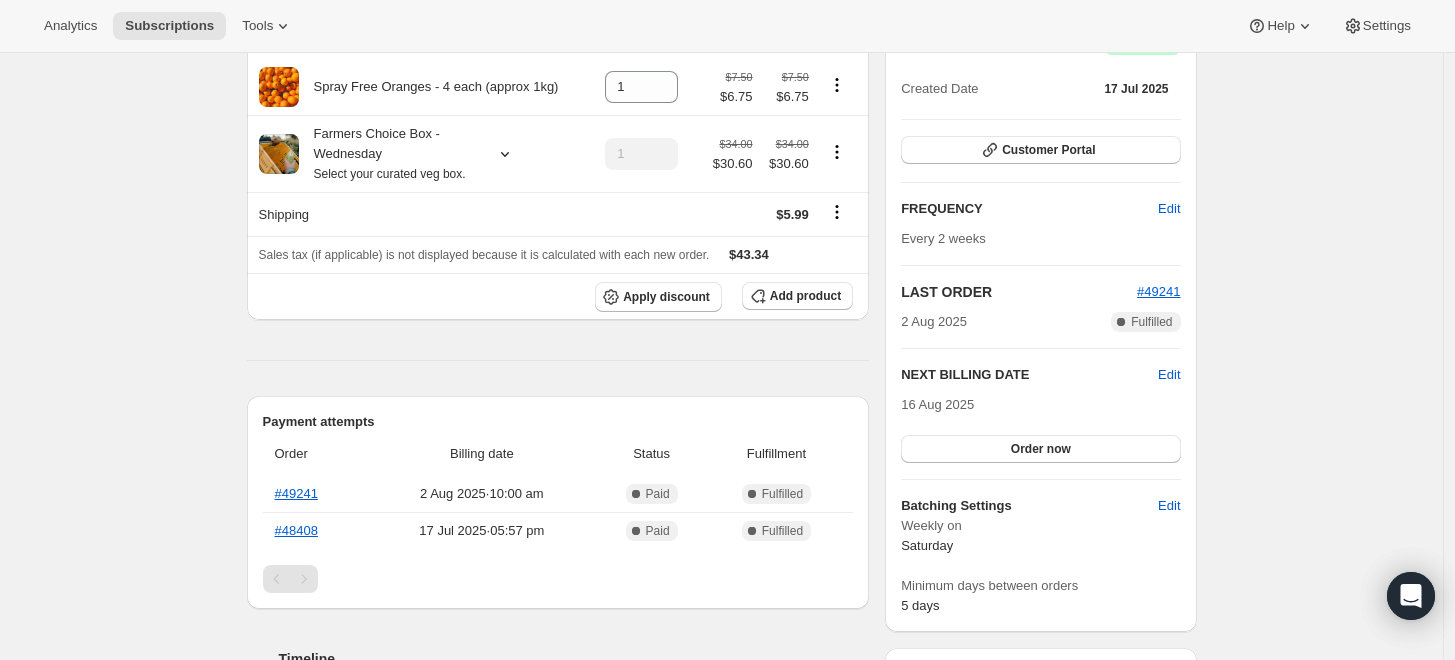 scroll, scrollTop: 111, scrollLeft: 0, axis: vertical 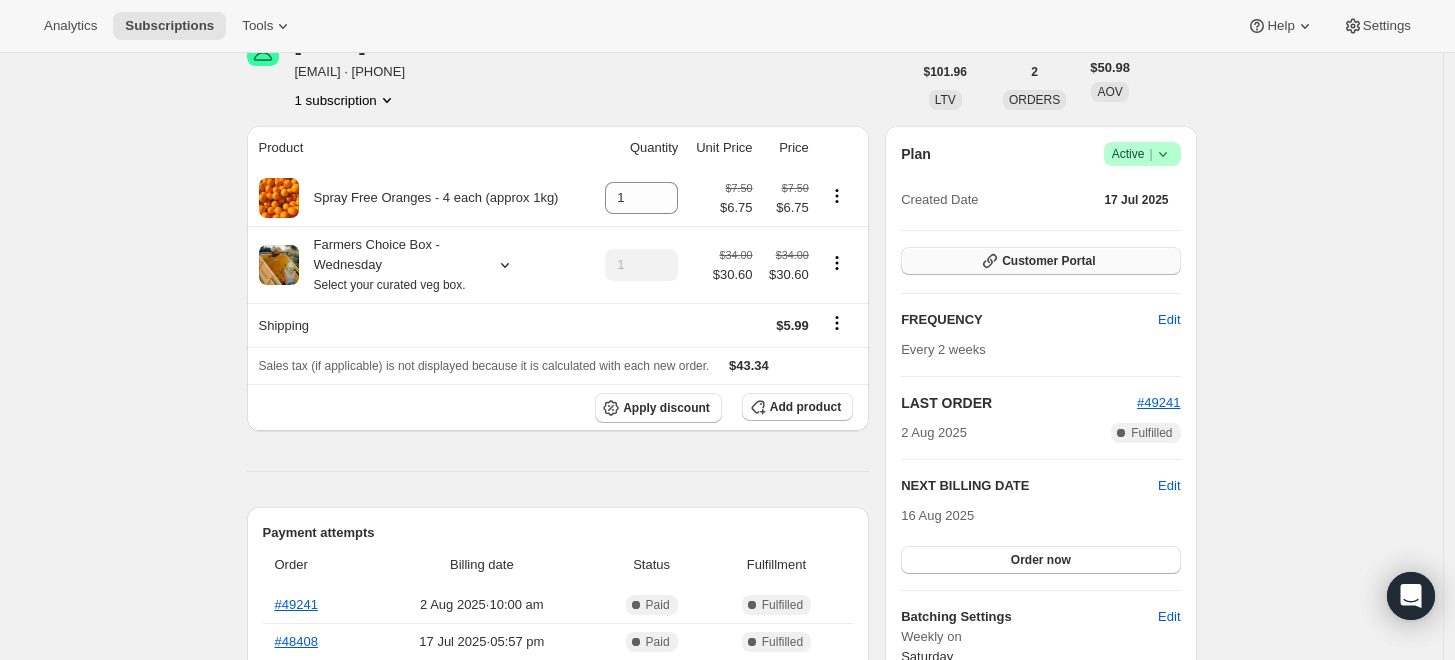 click on "Customer Portal" at bounding box center (1040, 261) 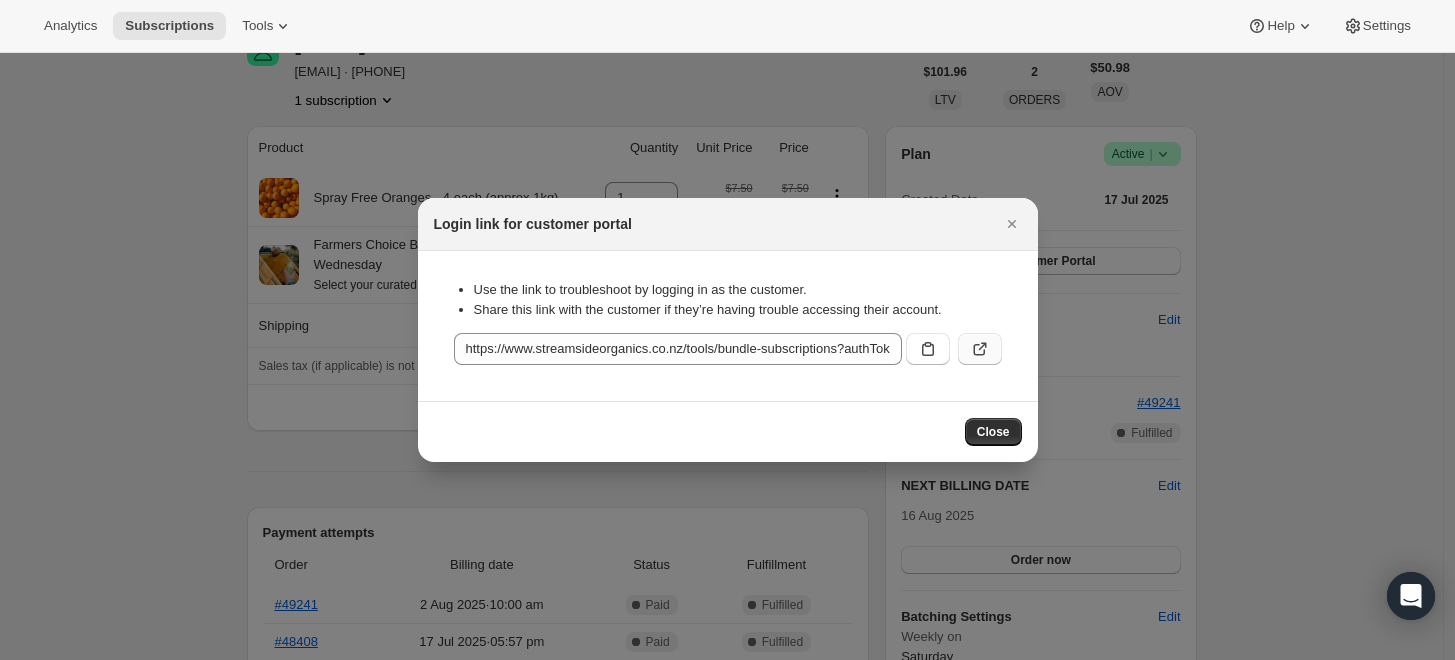click 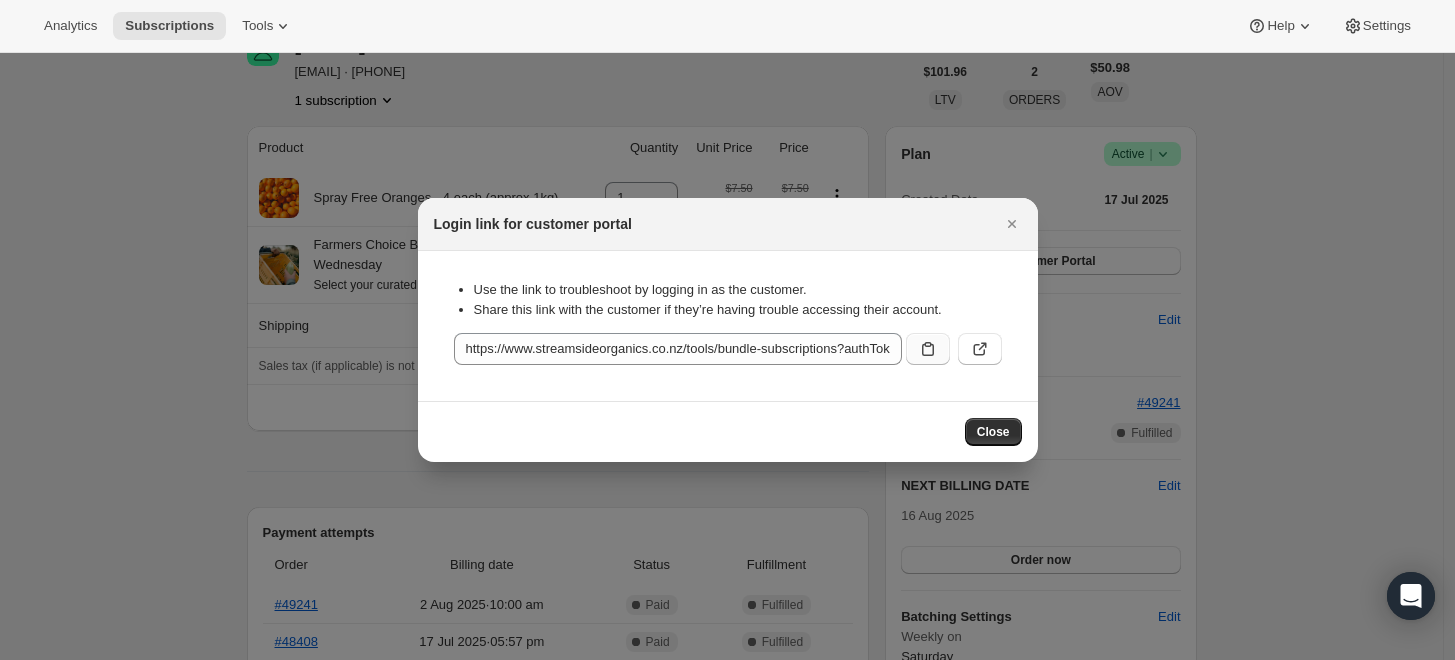 click 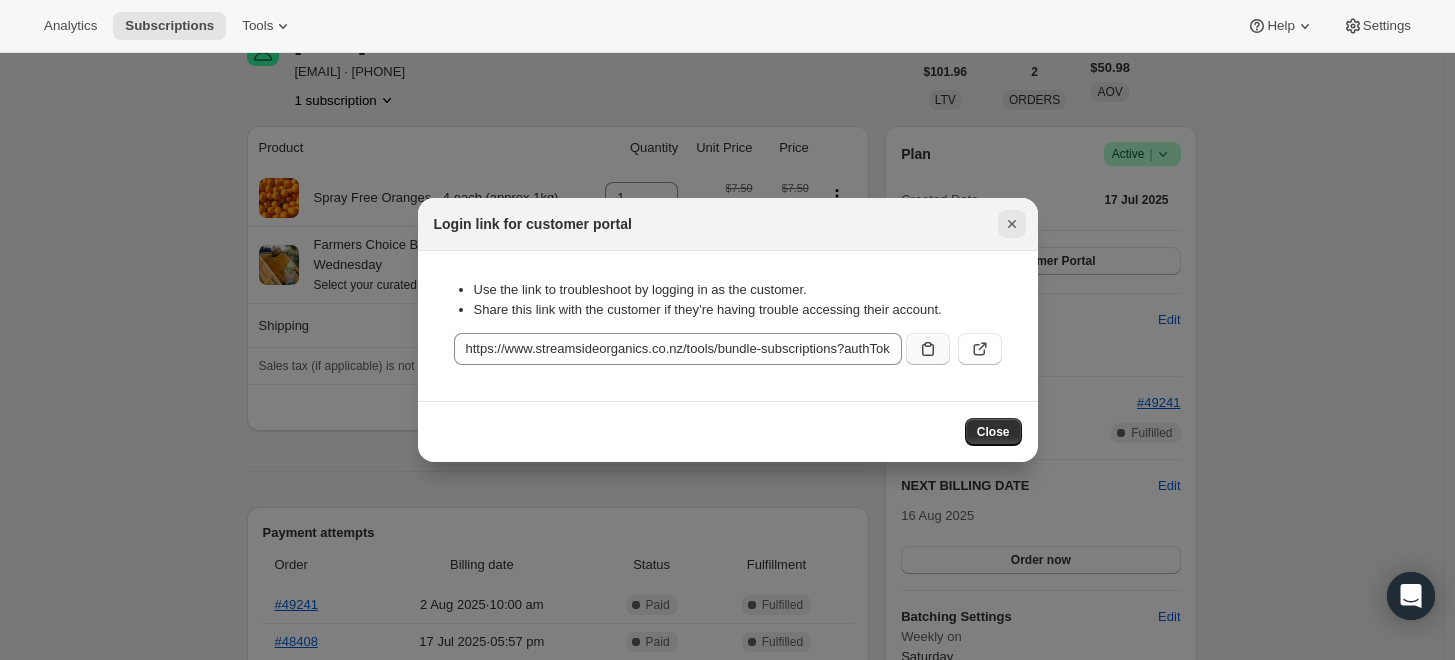 click 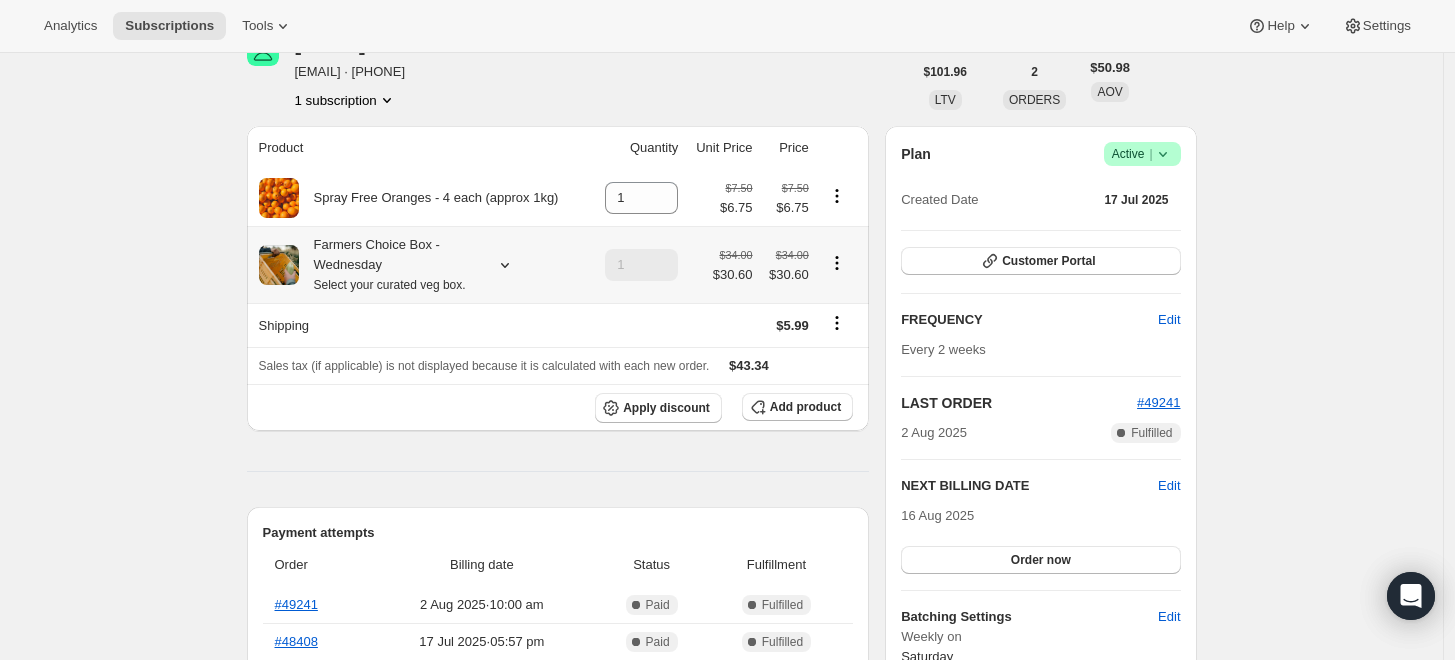 click 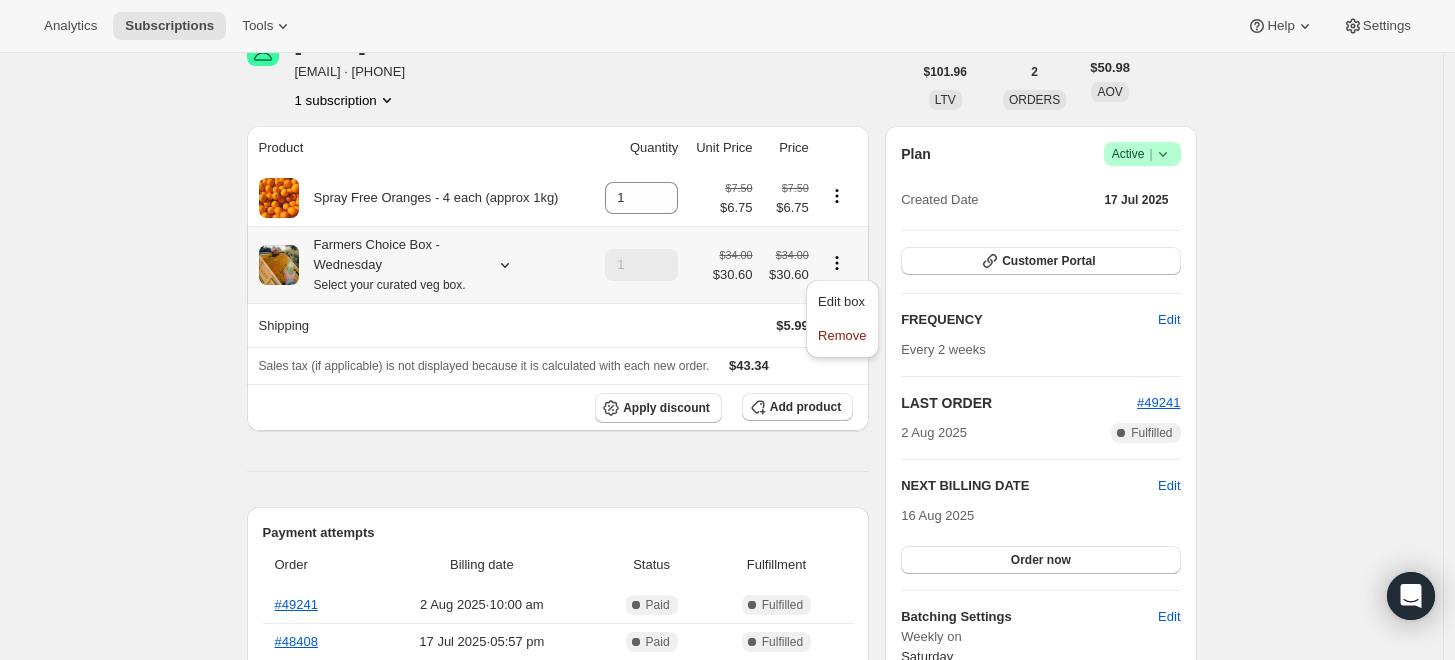 click on "Remove" at bounding box center [842, 335] 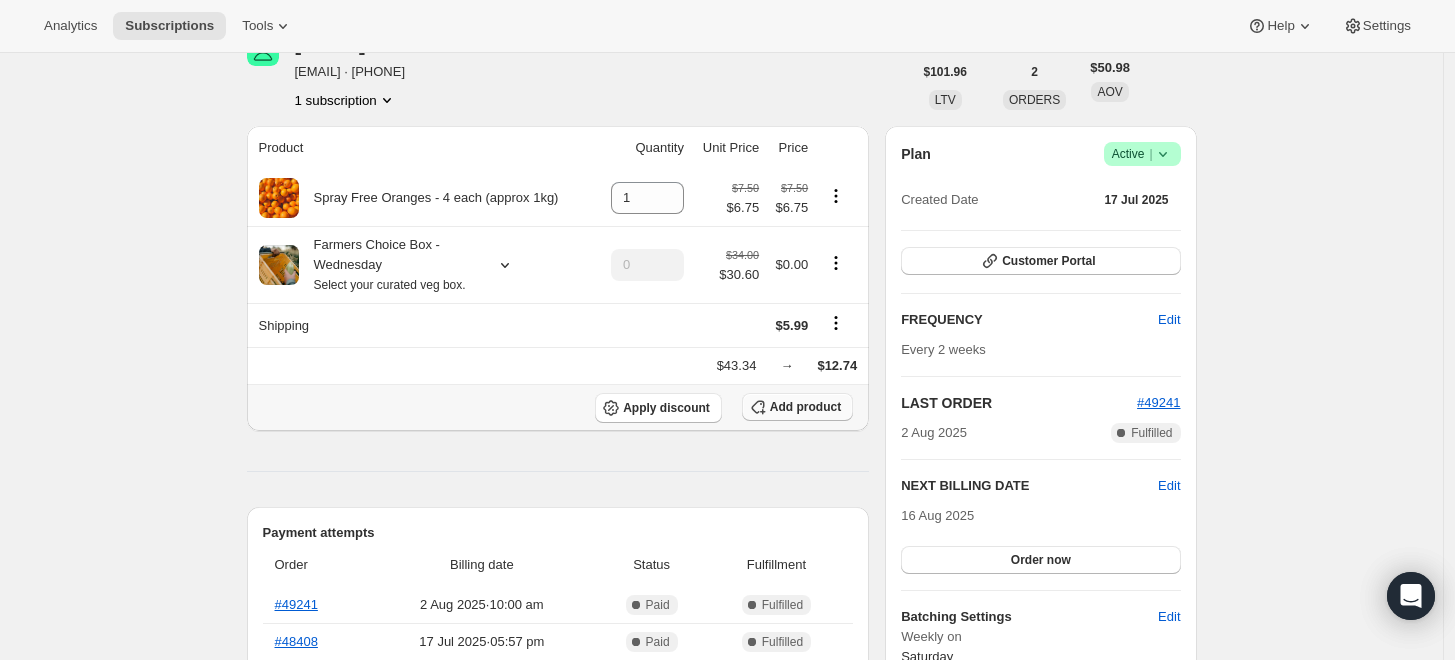 click on "Add product" at bounding box center (805, 407) 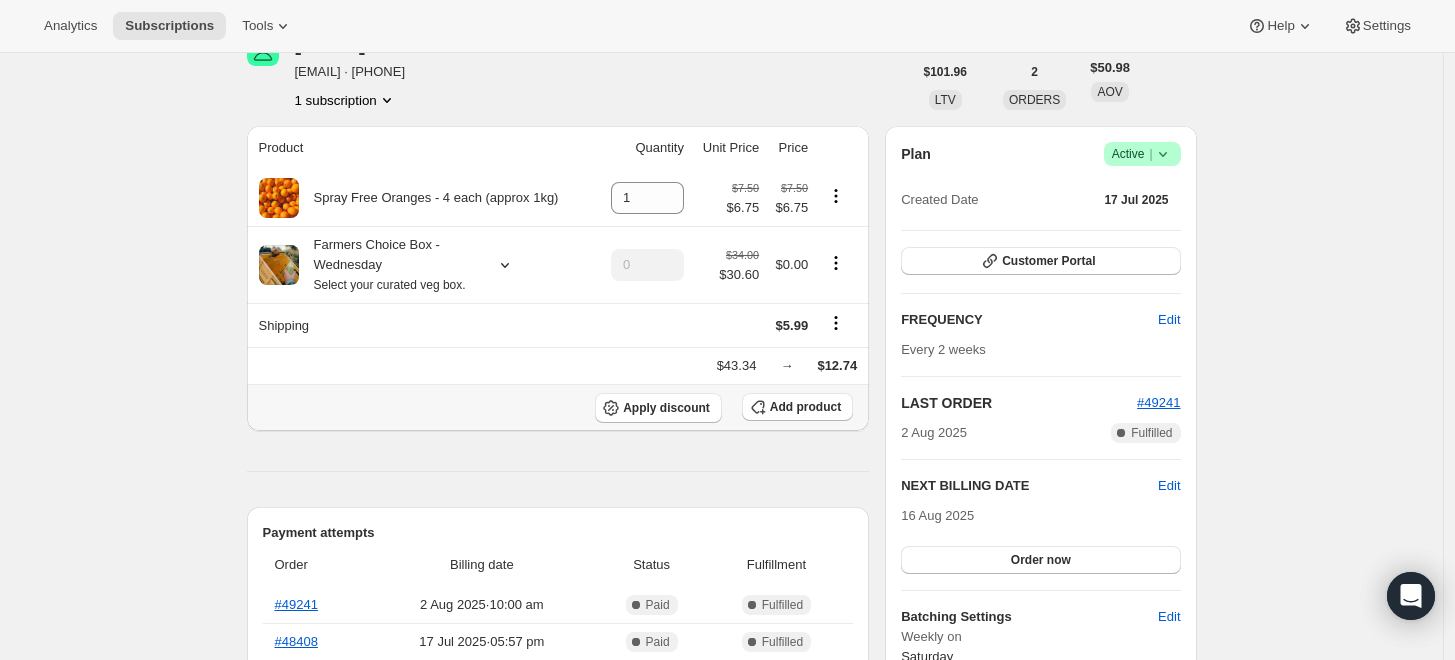 scroll, scrollTop: 0, scrollLeft: 0, axis: both 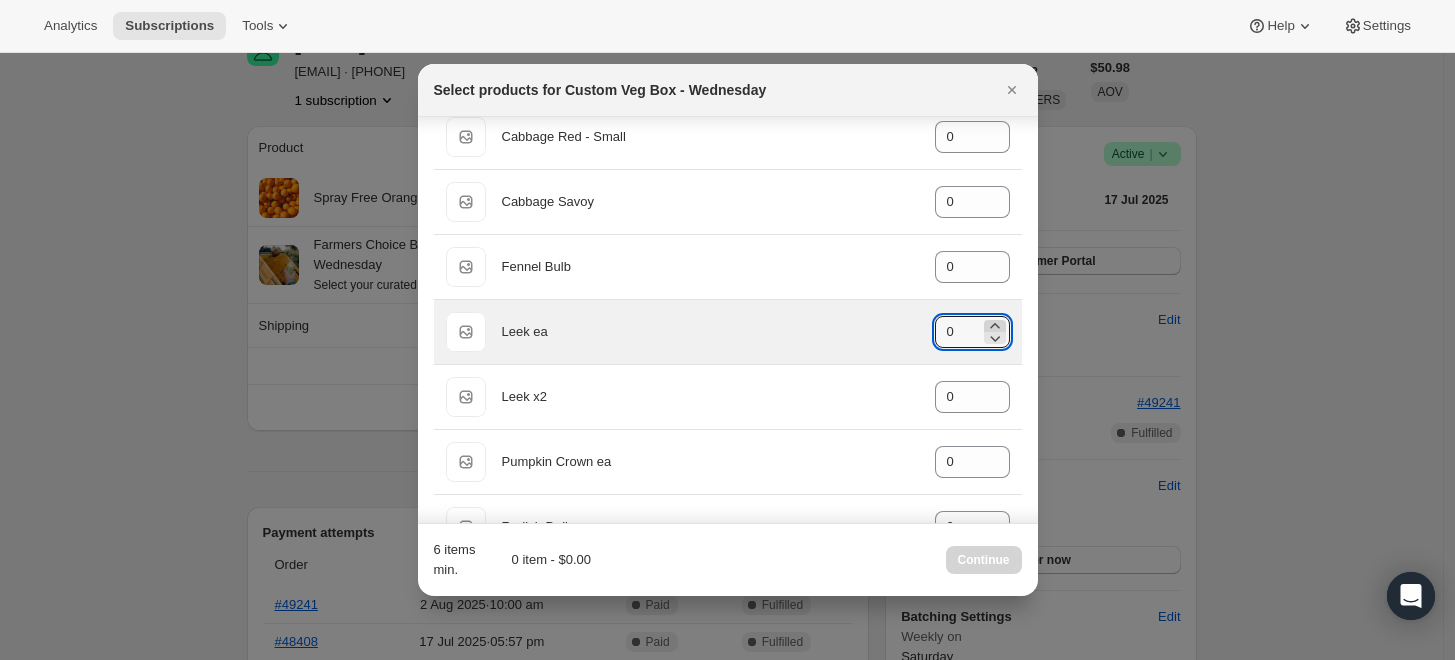 click 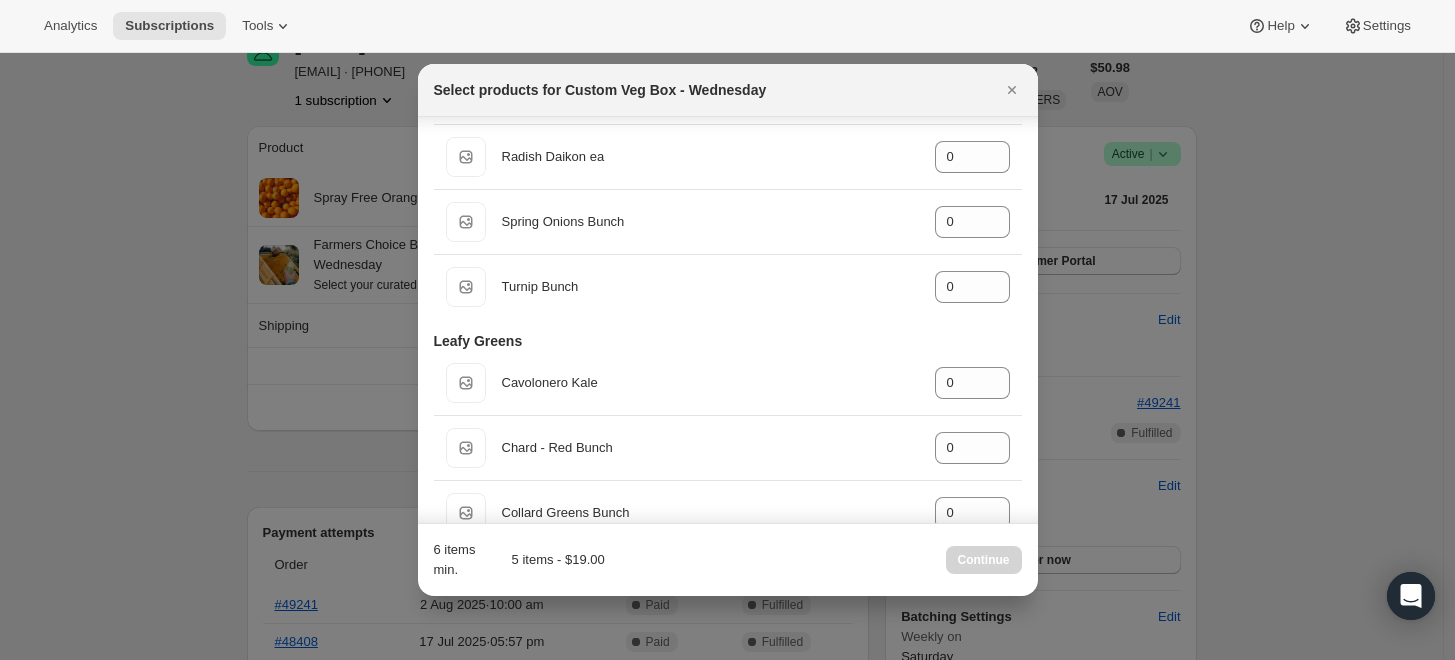 scroll, scrollTop: 555, scrollLeft: 0, axis: vertical 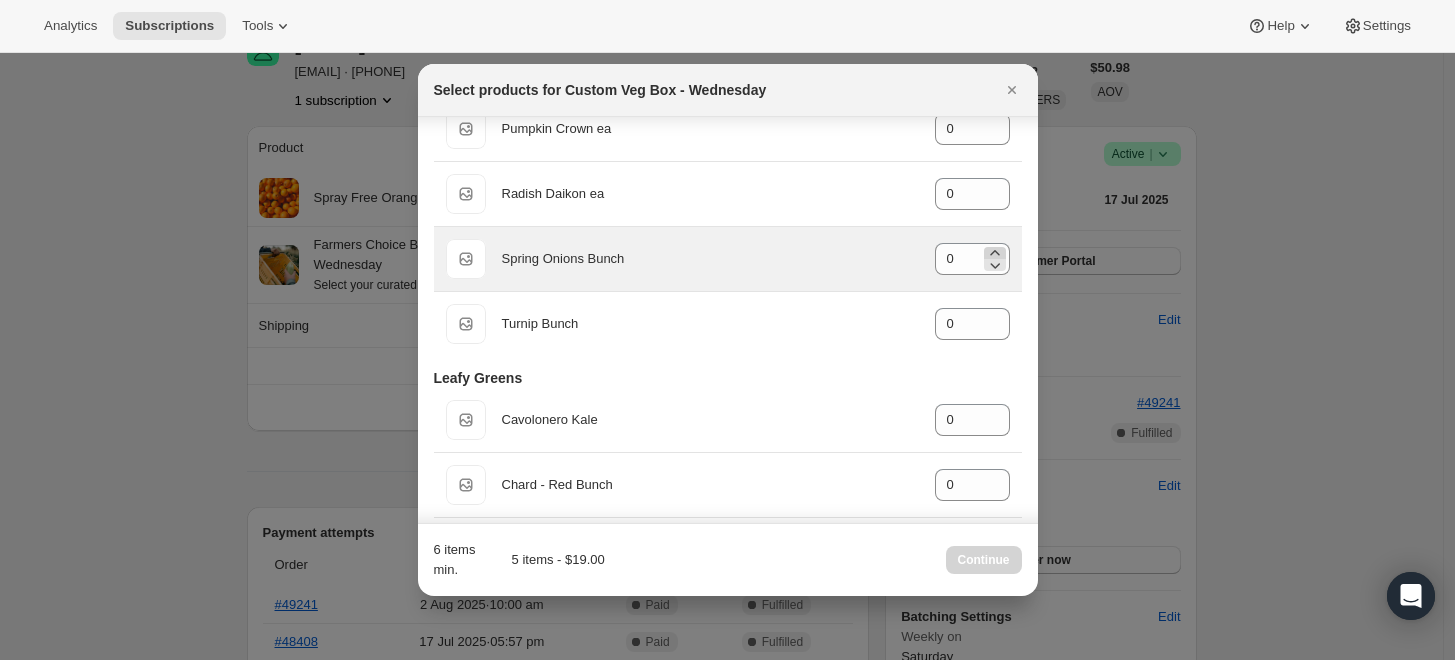 type on "5" 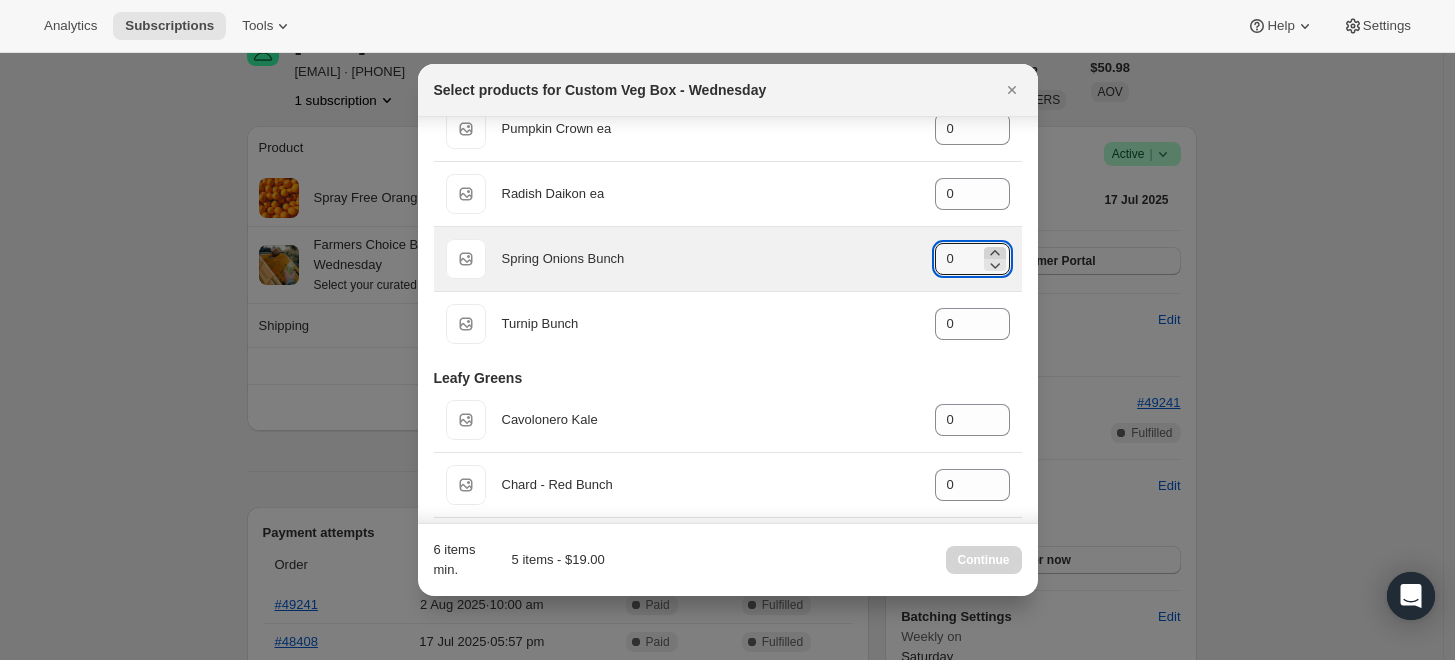 click 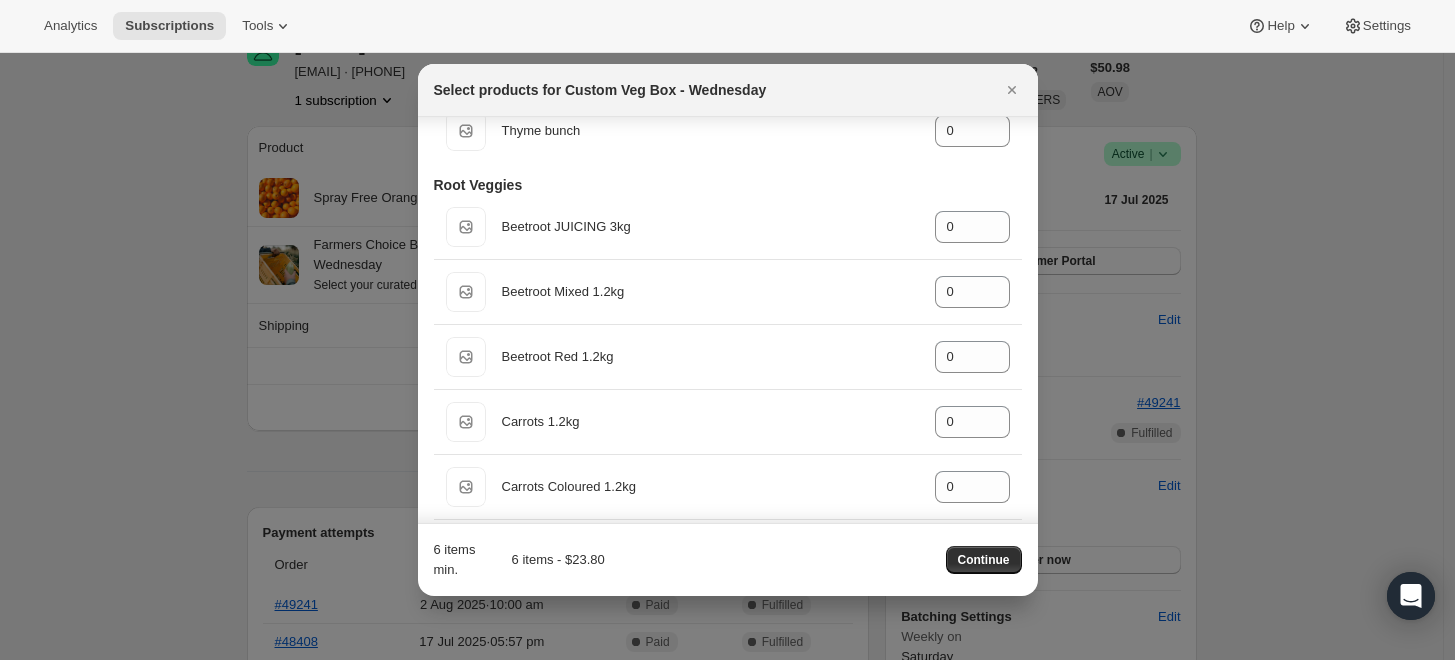 scroll, scrollTop: 1888, scrollLeft: 0, axis: vertical 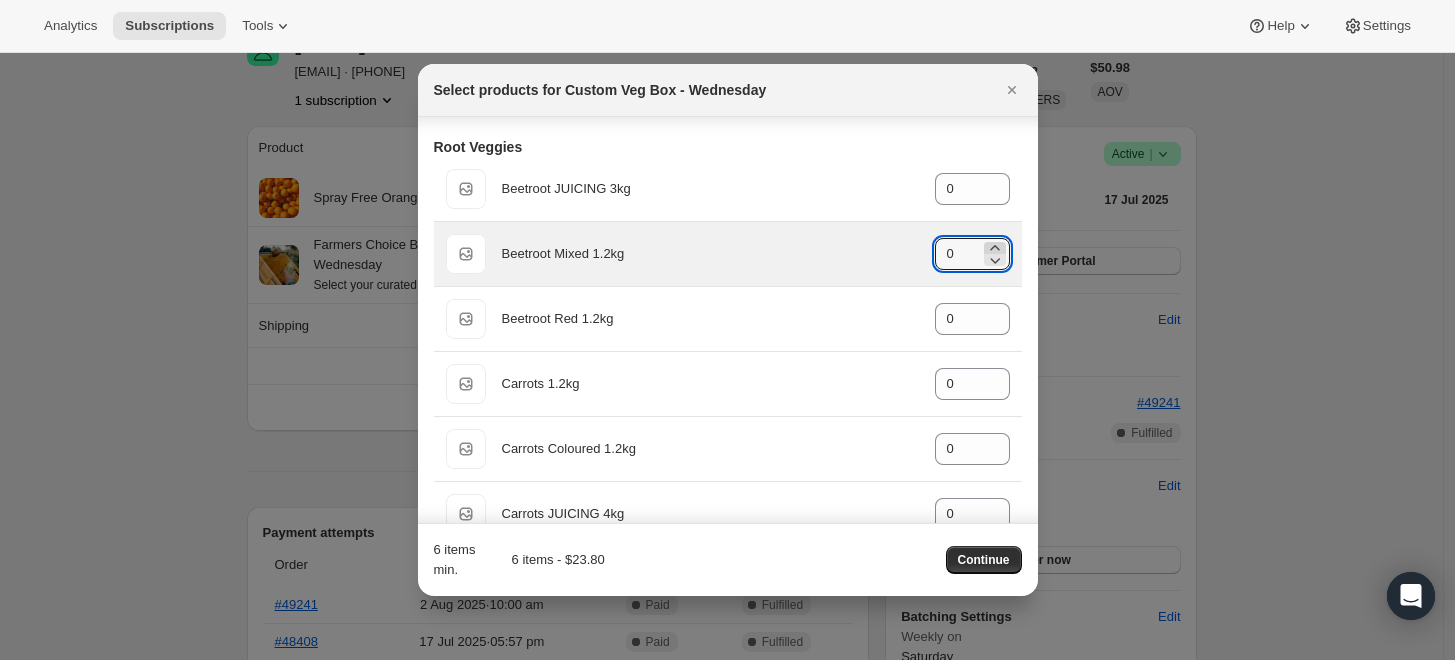 click 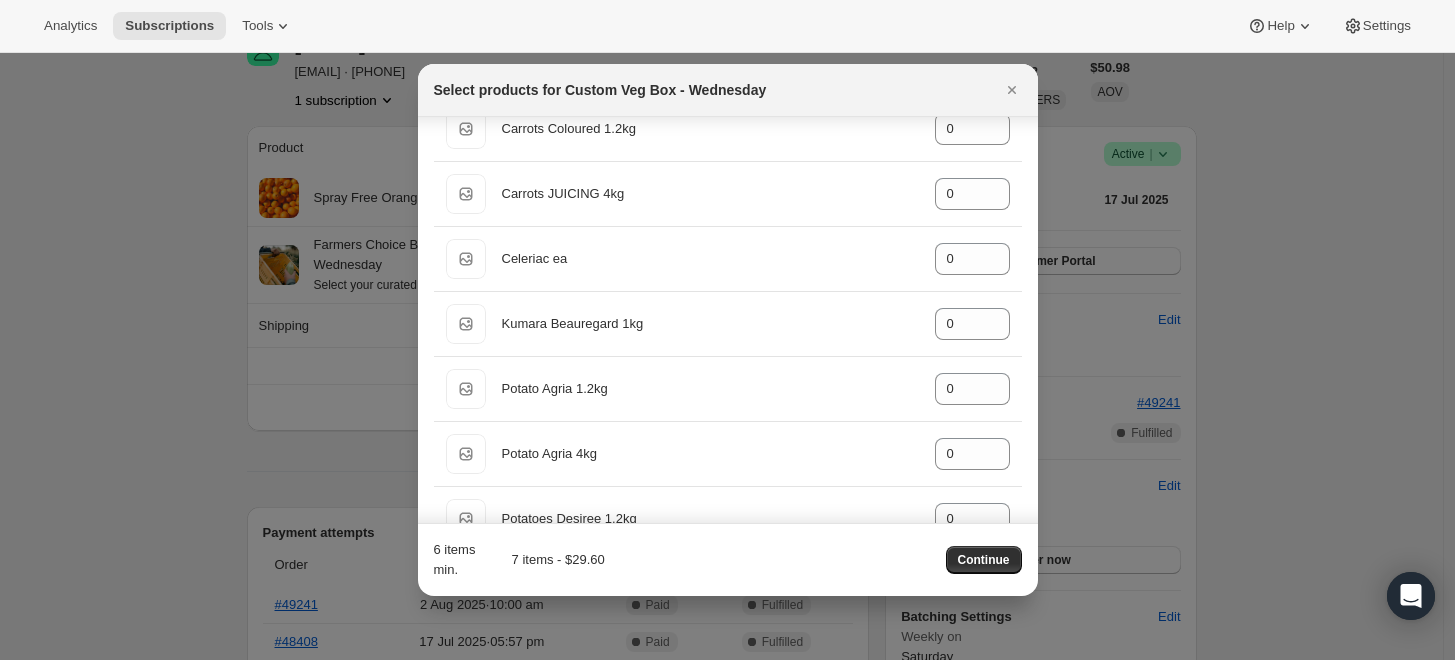 scroll, scrollTop: 2222, scrollLeft: 0, axis: vertical 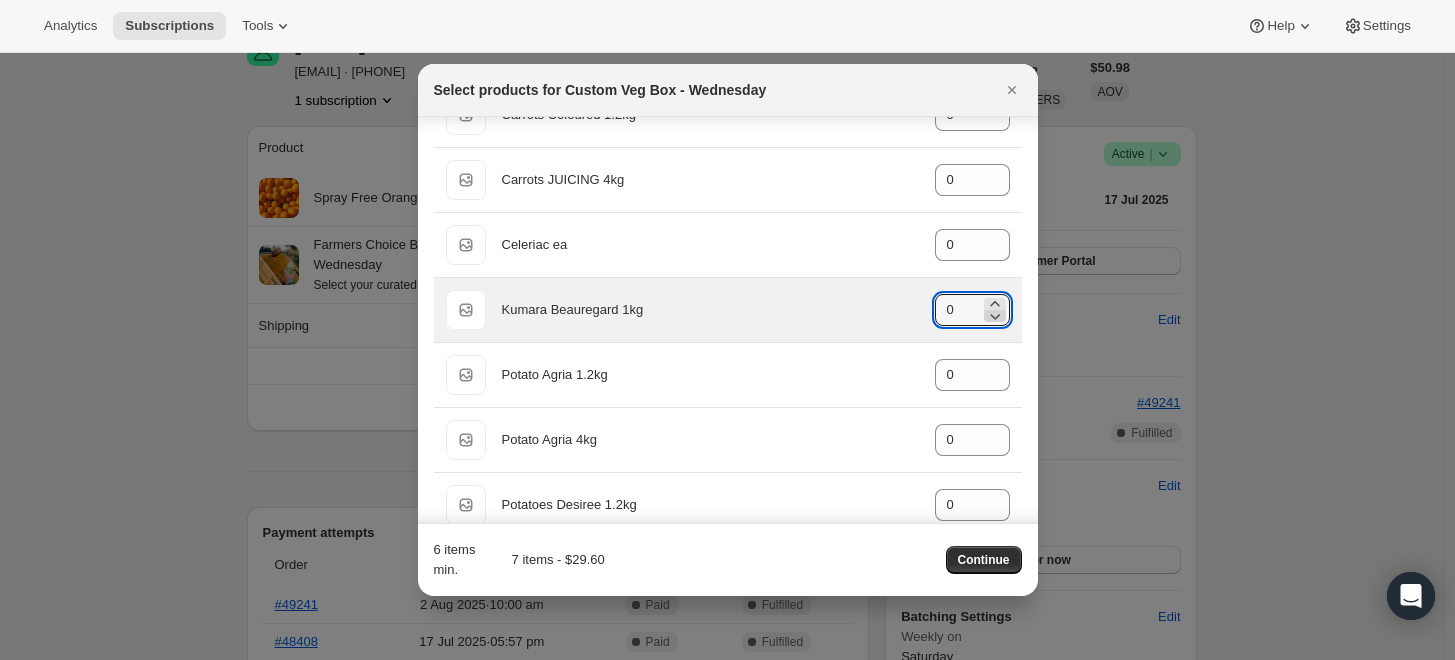 click 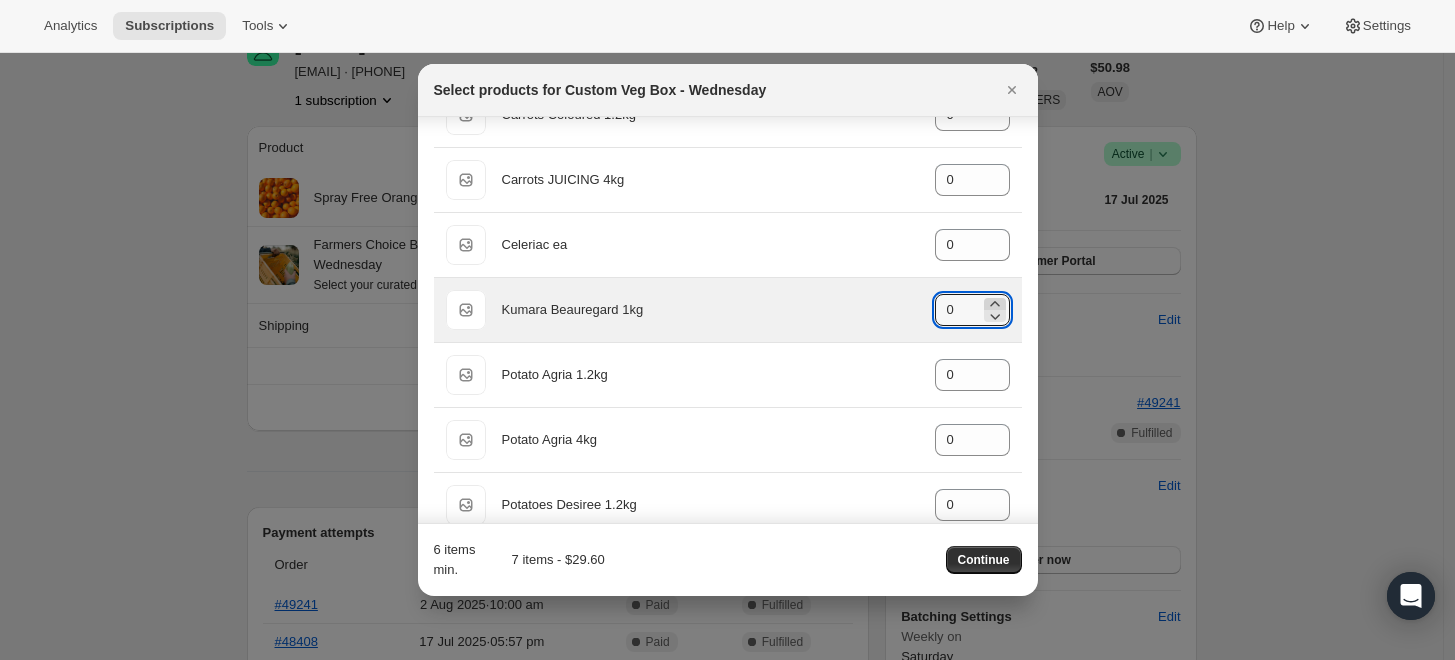 click 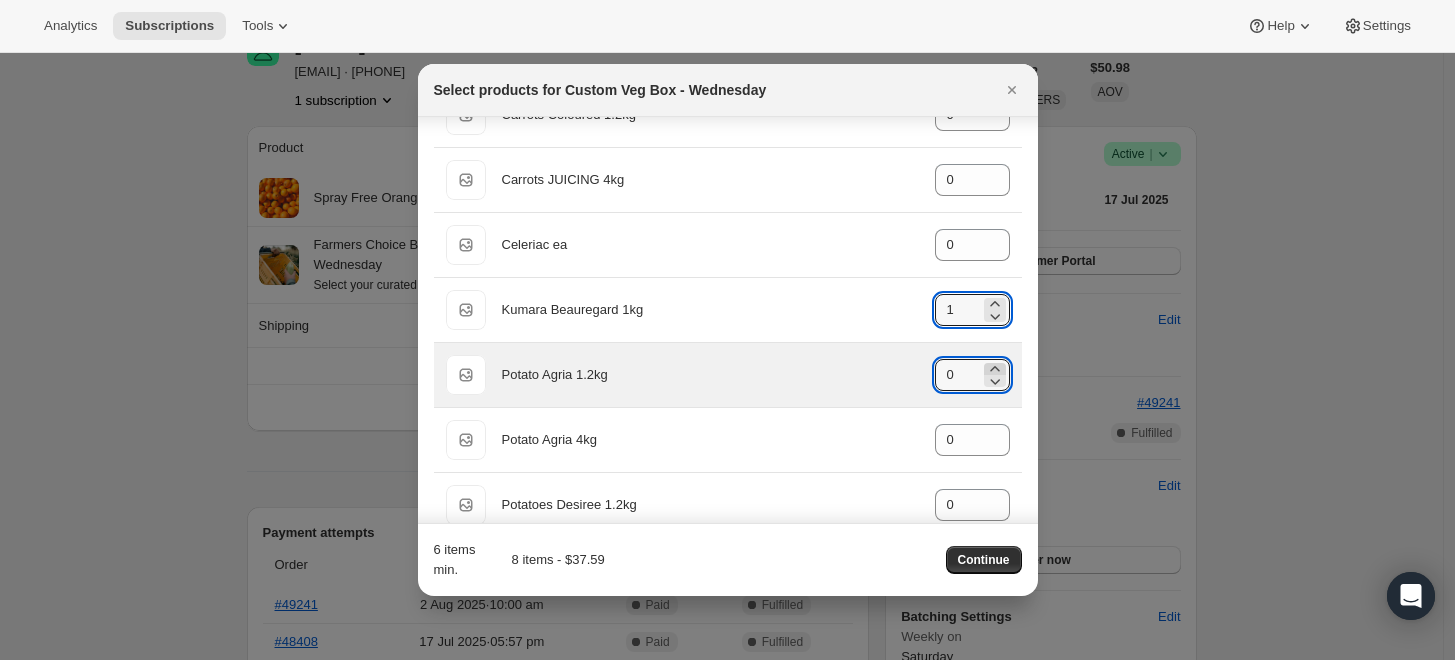 click 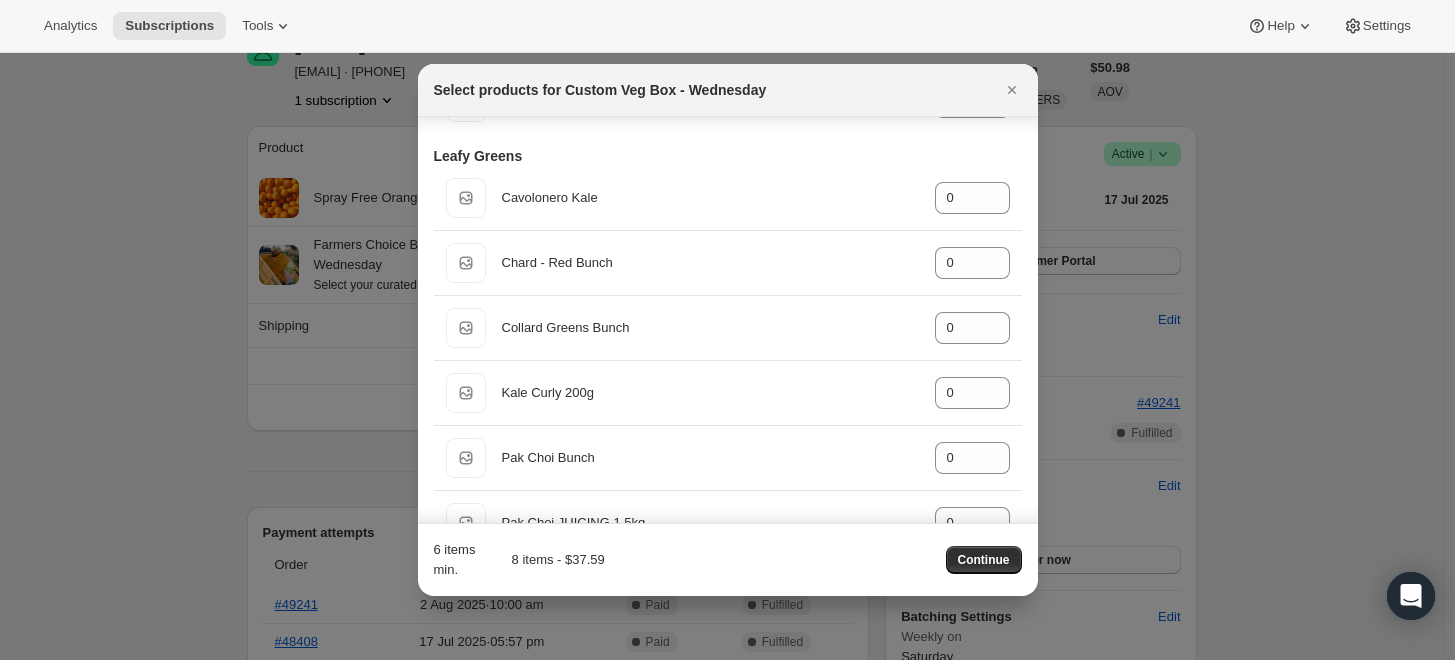 scroll, scrollTop: 444, scrollLeft: 0, axis: vertical 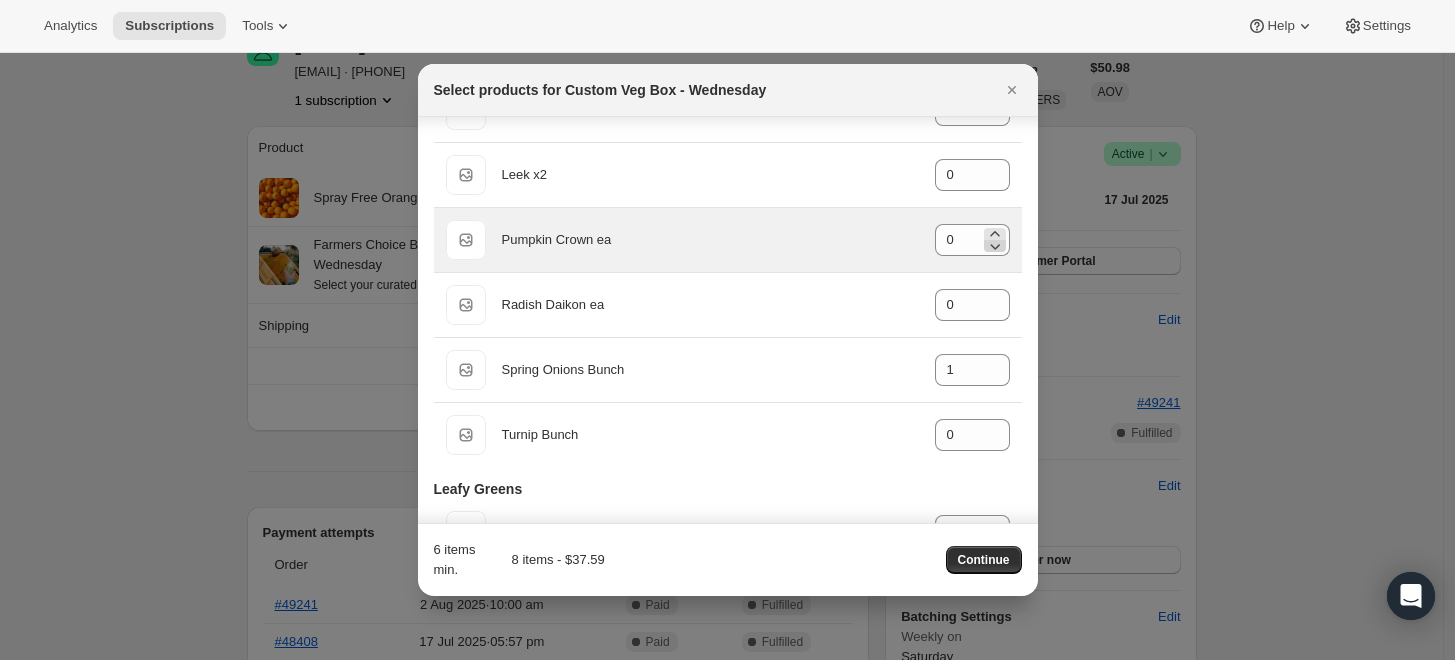 type on "0" 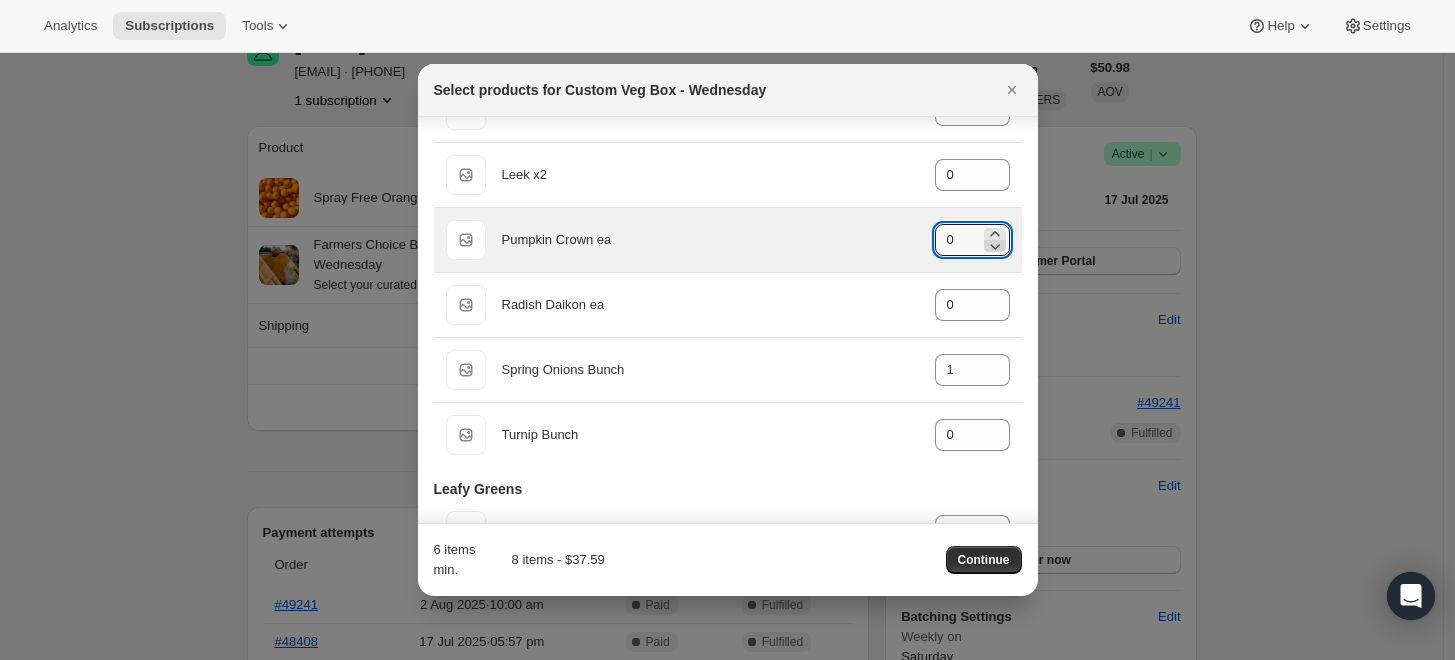 click 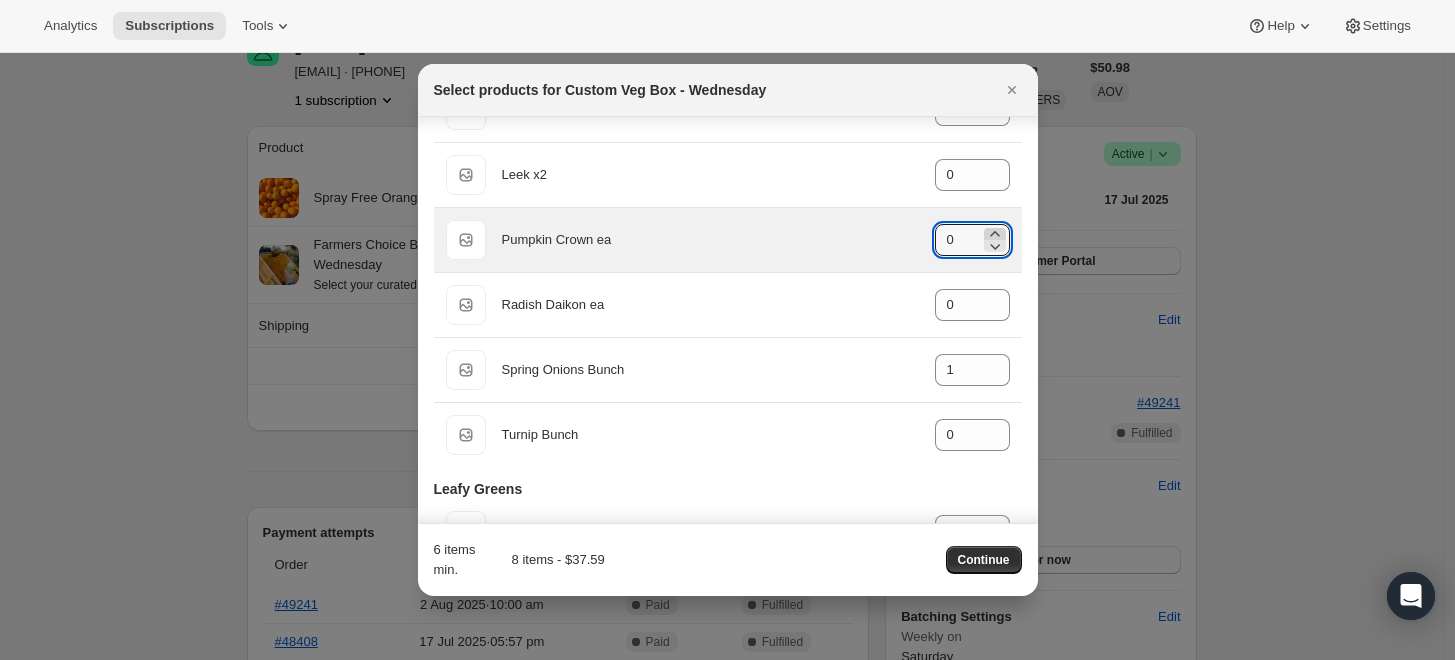 click 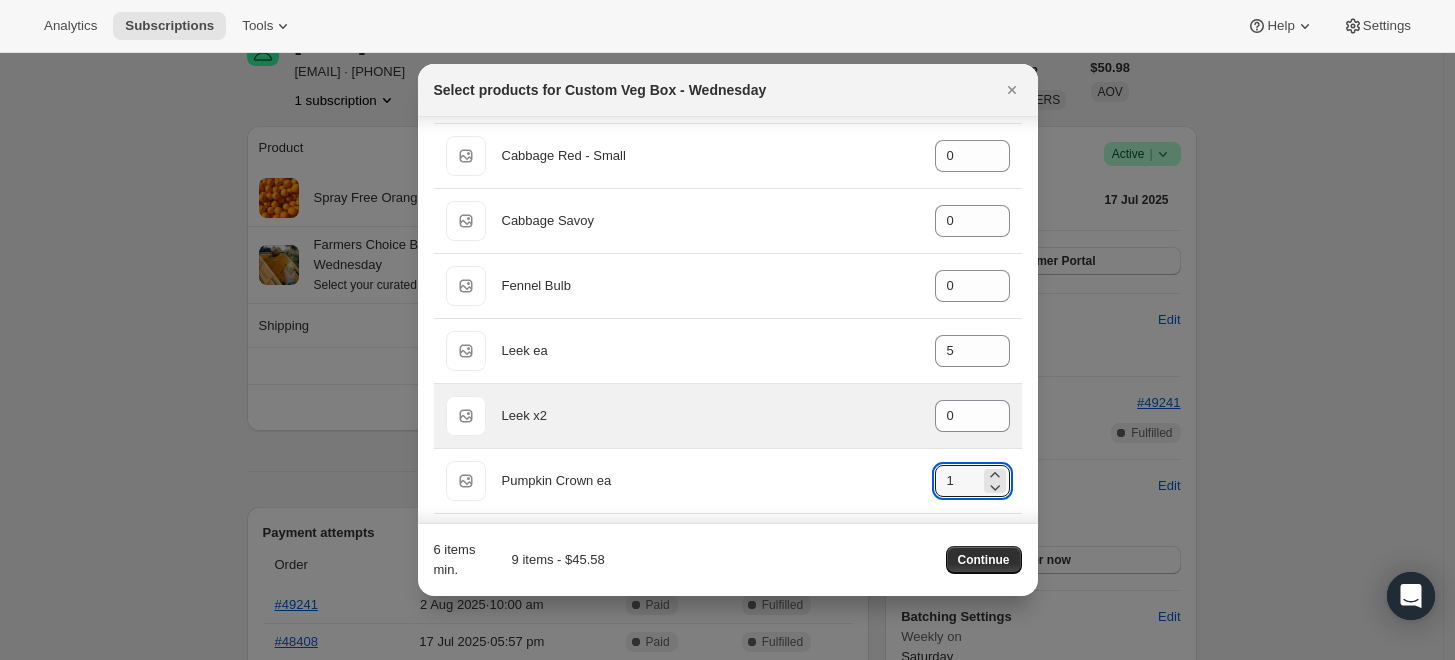 scroll, scrollTop: 333, scrollLeft: 0, axis: vertical 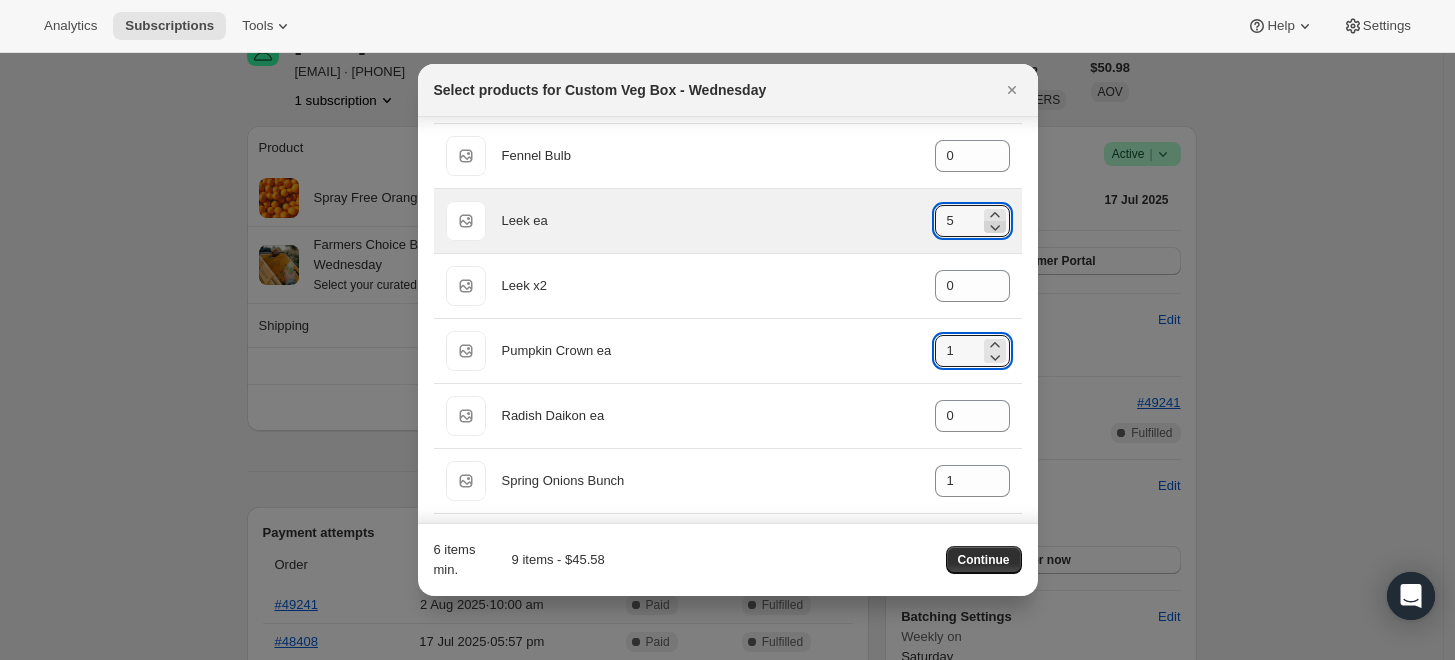 click 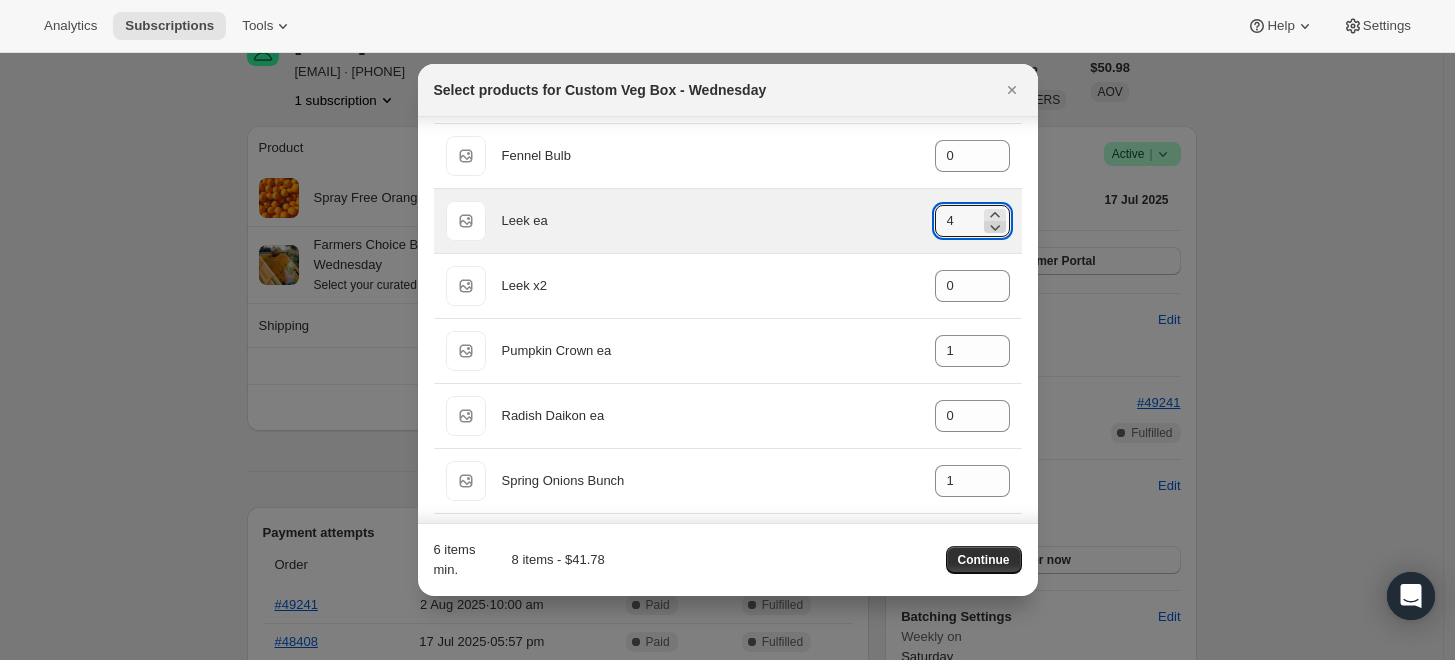 click 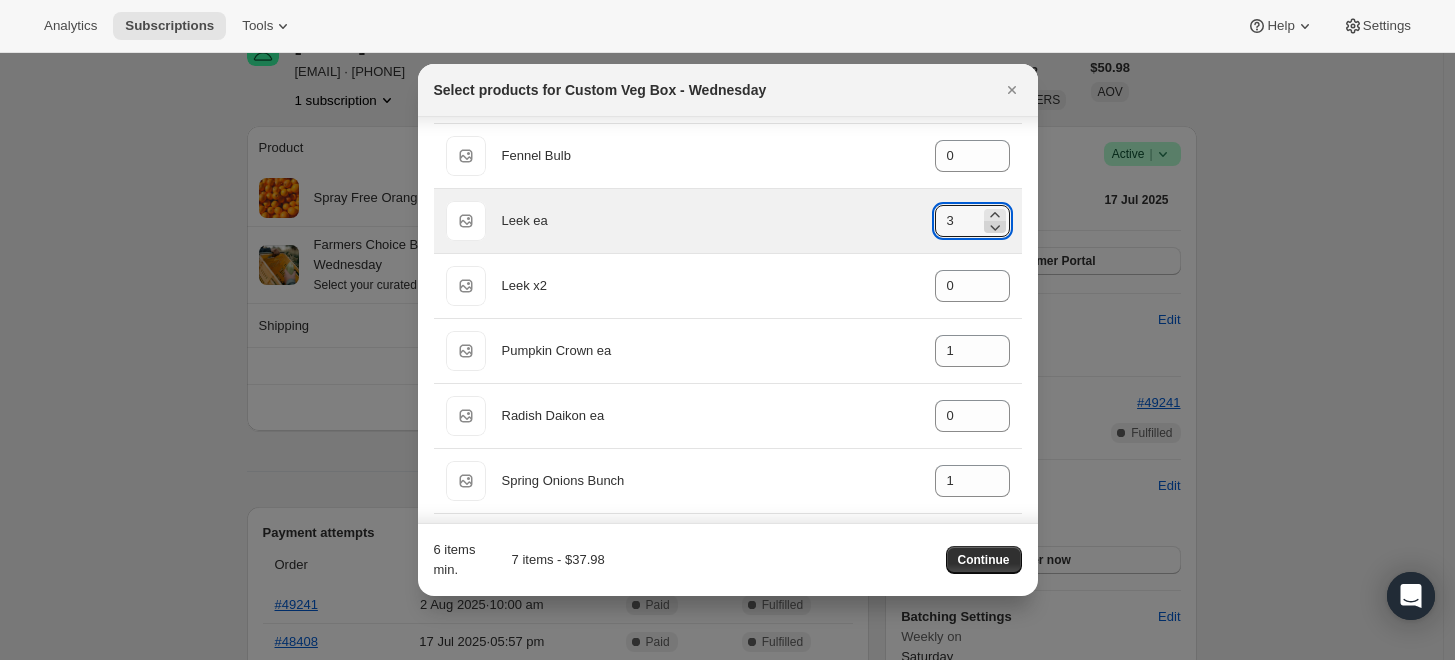 click 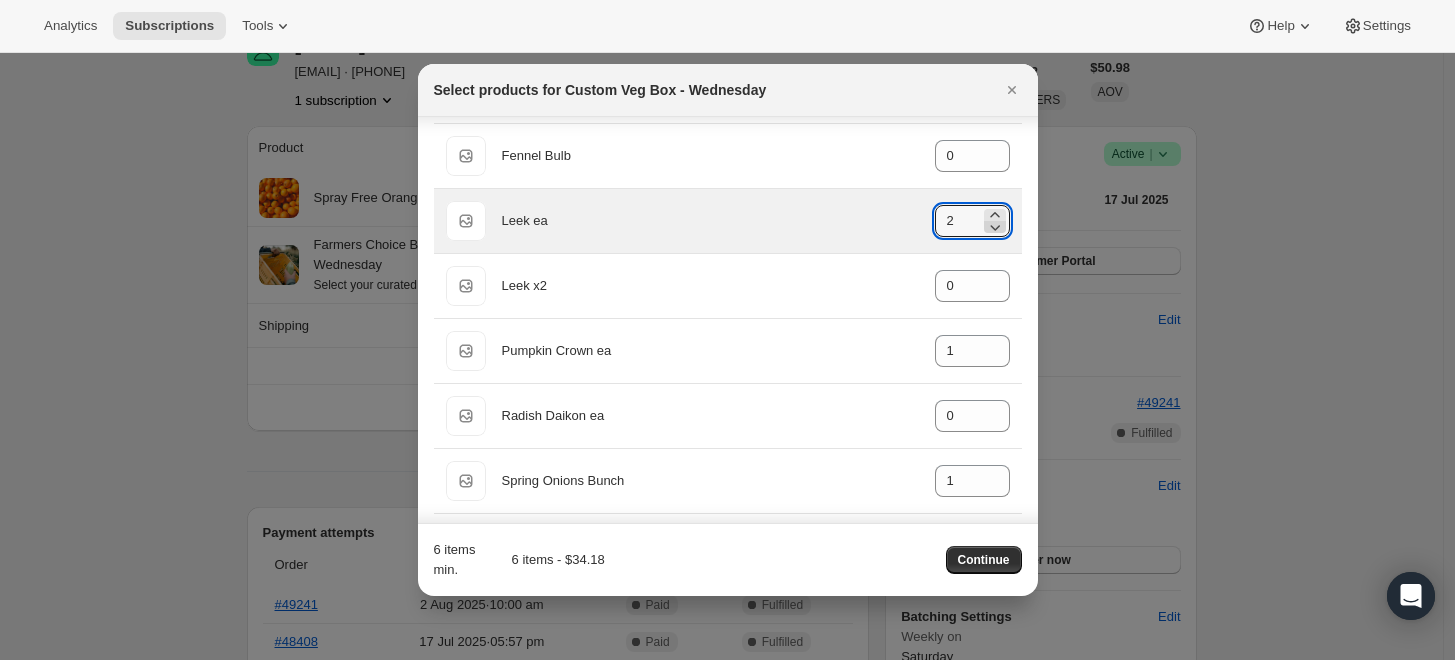 click 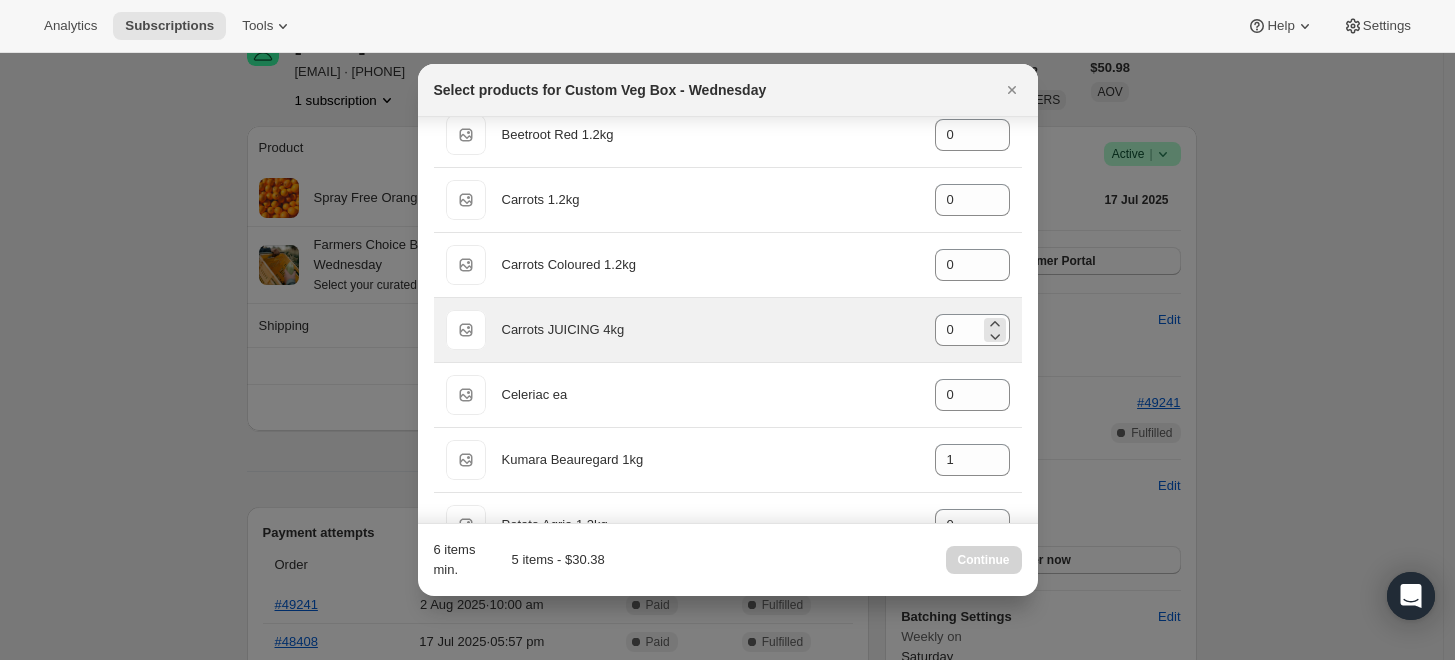 scroll, scrollTop: 2111, scrollLeft: 0, axis: vertical 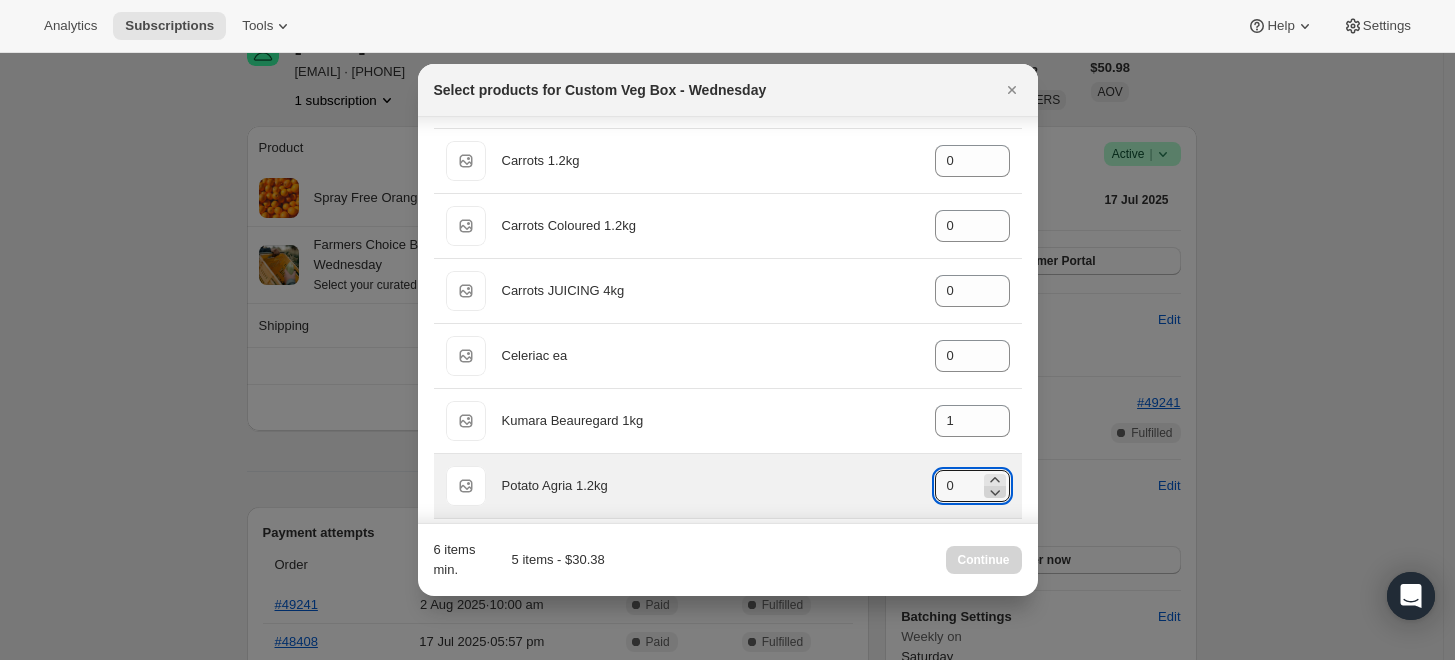 click 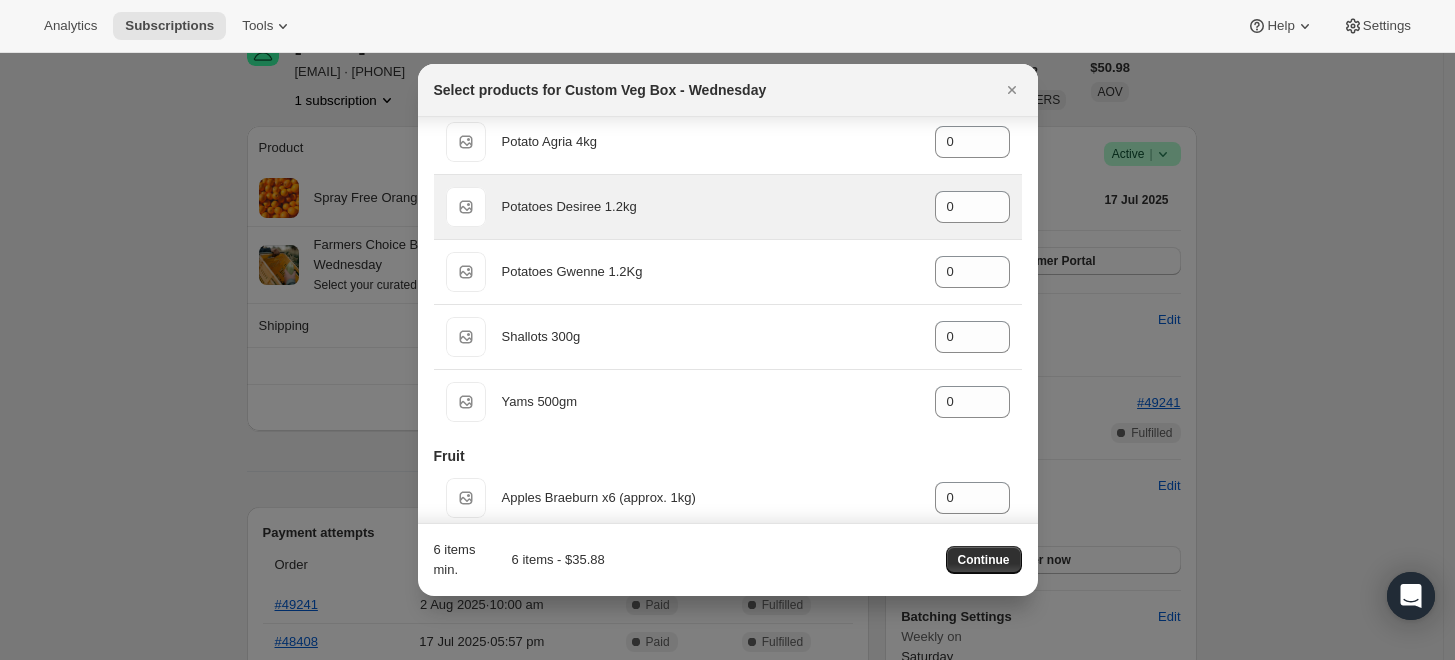 scroll, scrollTop: 2555, scrollLeft: 0, axis: vertical 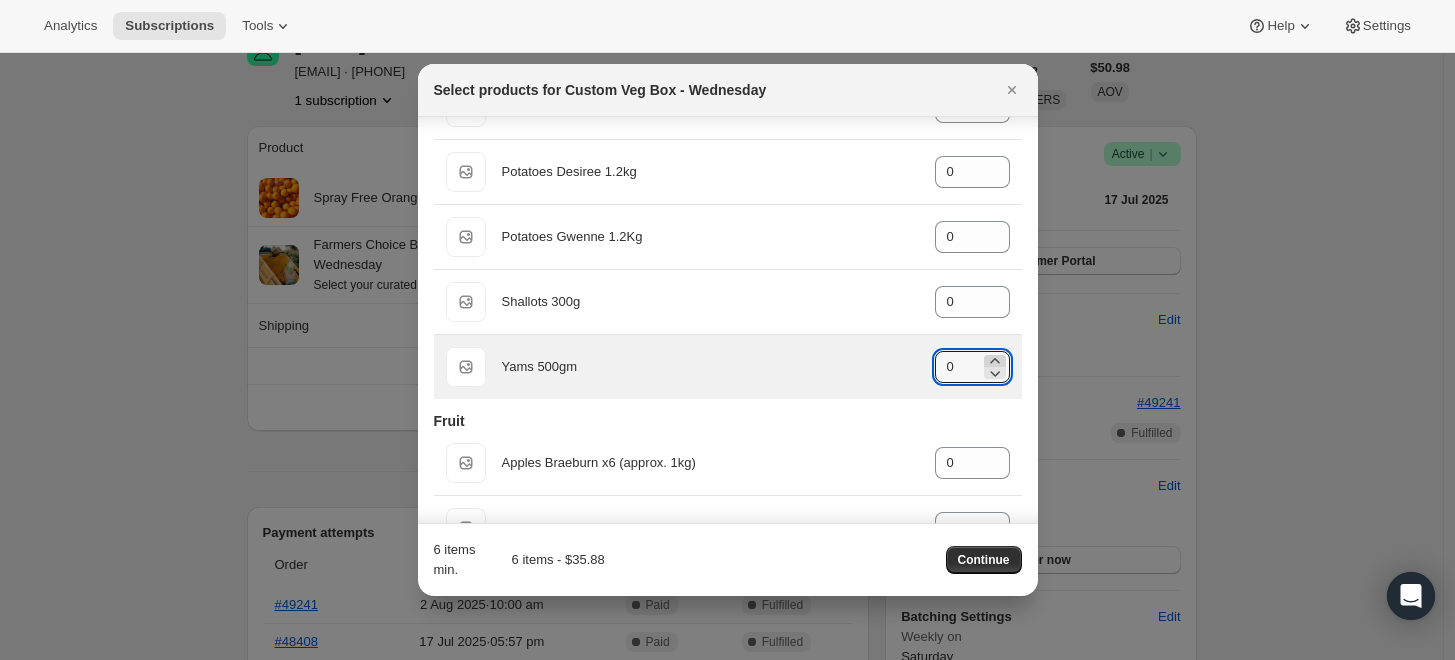 click 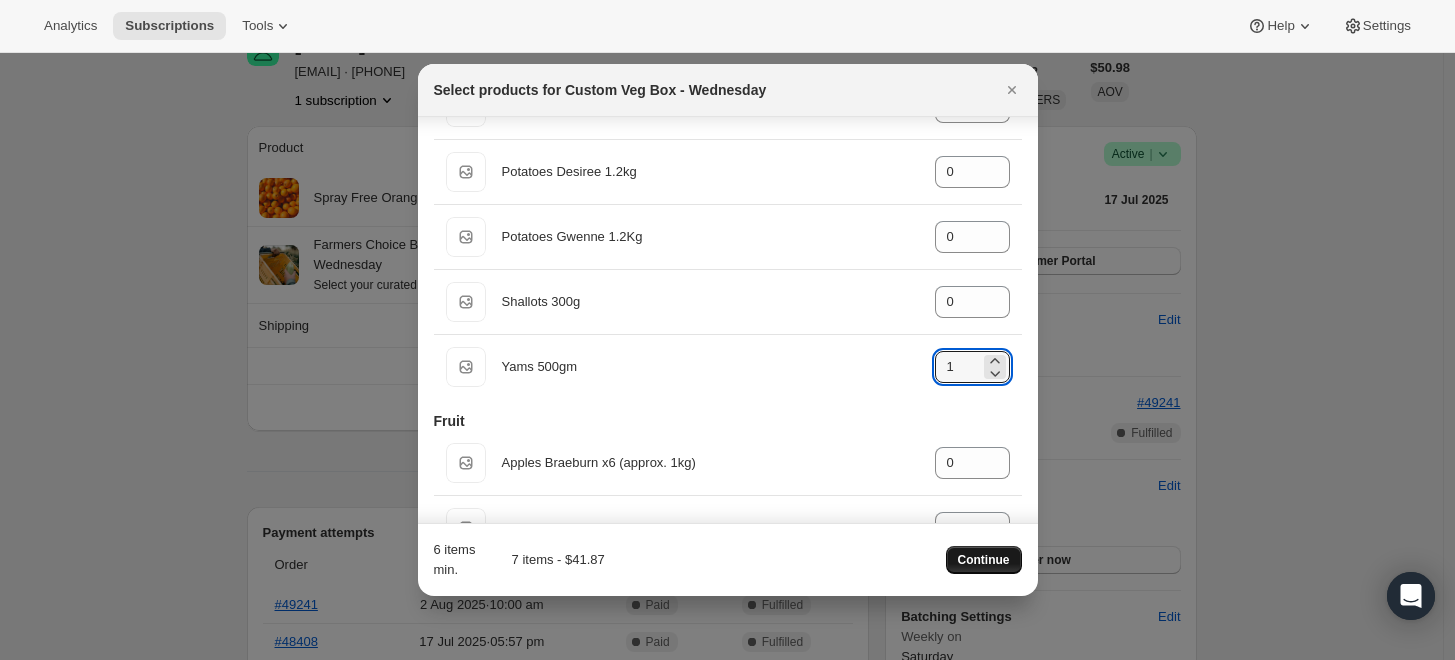 click on "Continue" at bounding box center (984, 560) 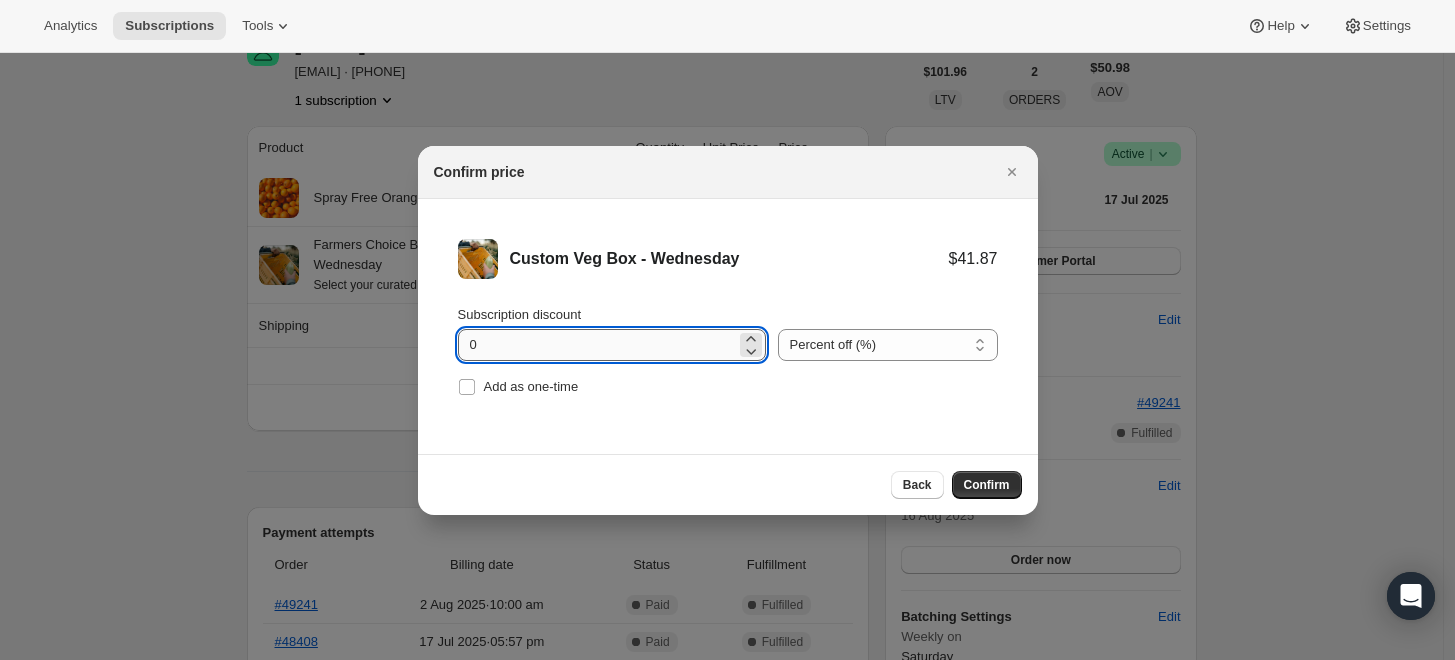 click on "0" at bounding box center (597, 345) 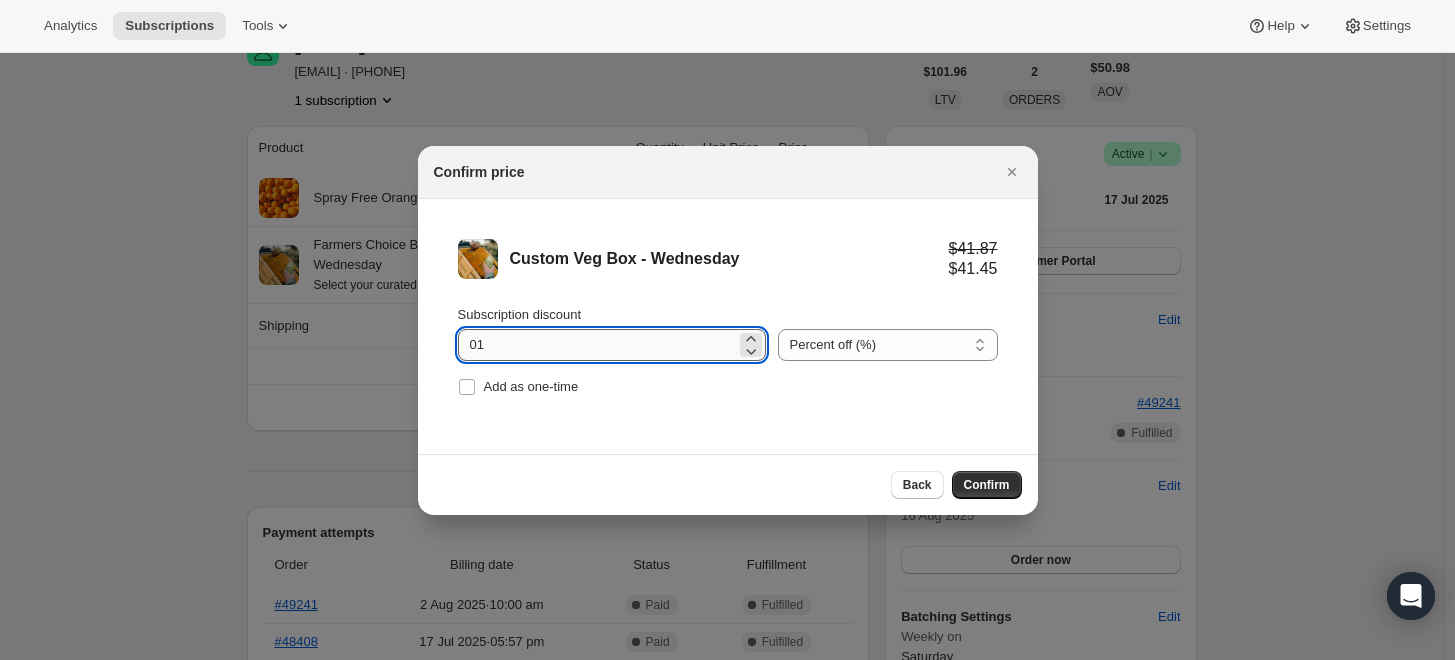 type on "0" 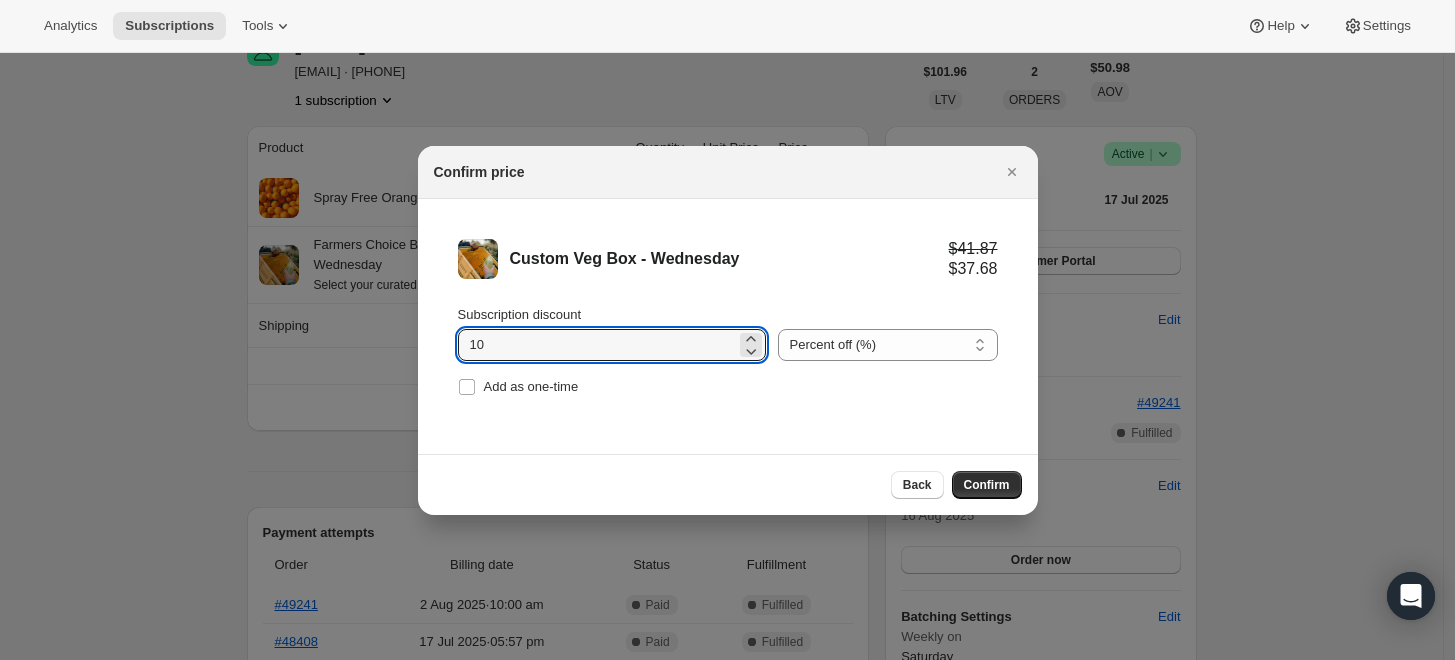 type on "10" 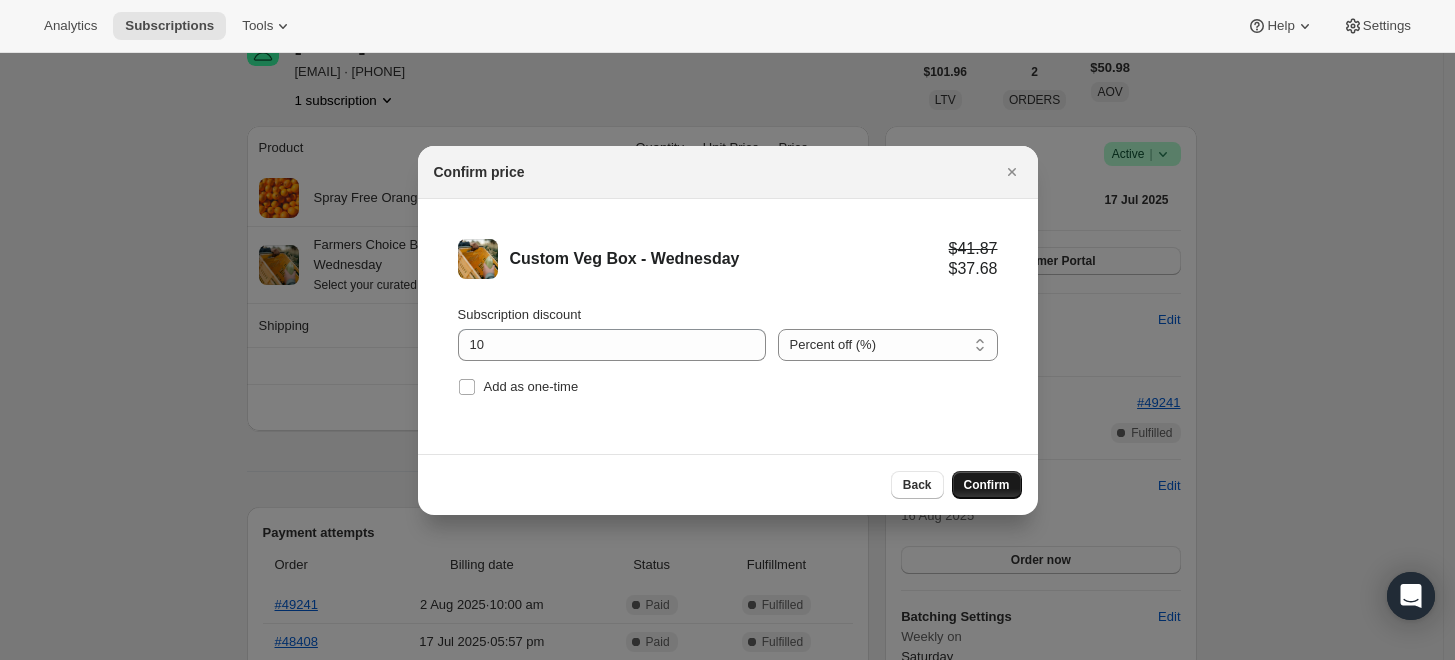 click on "Confirm" at bounding box center (987, 485) 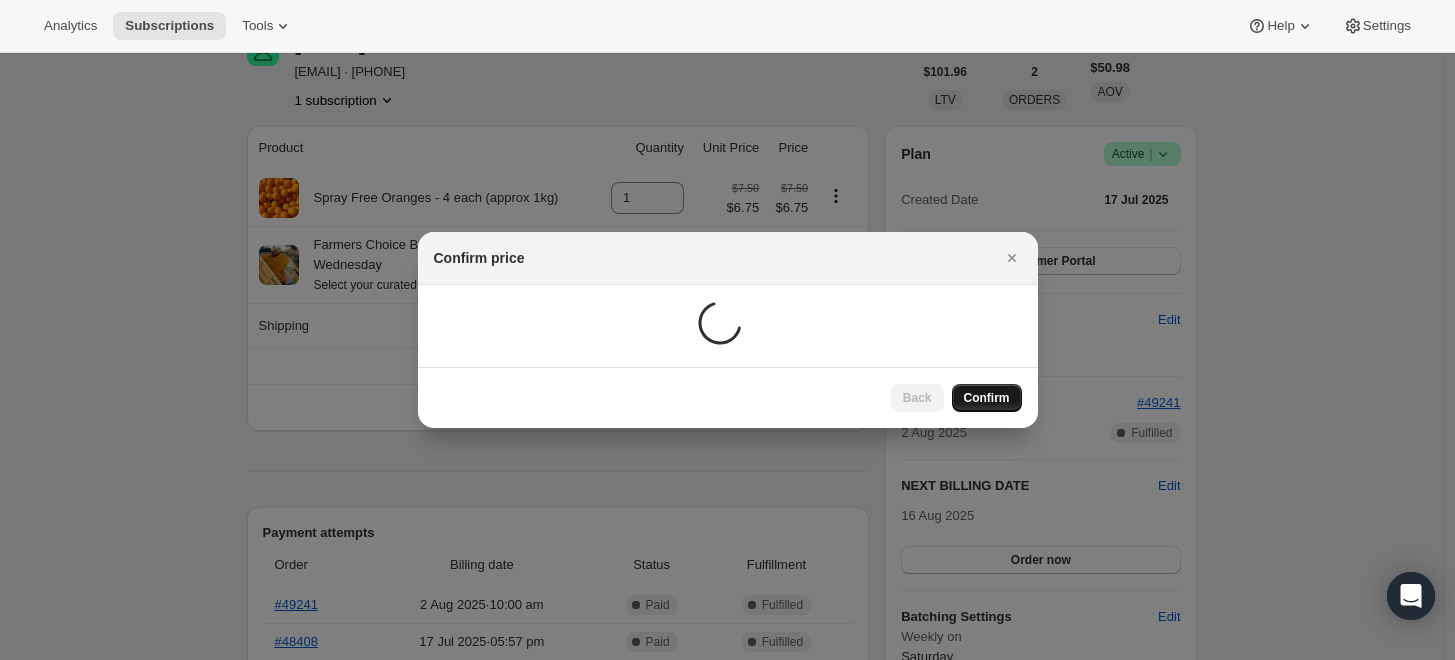 type on "1" 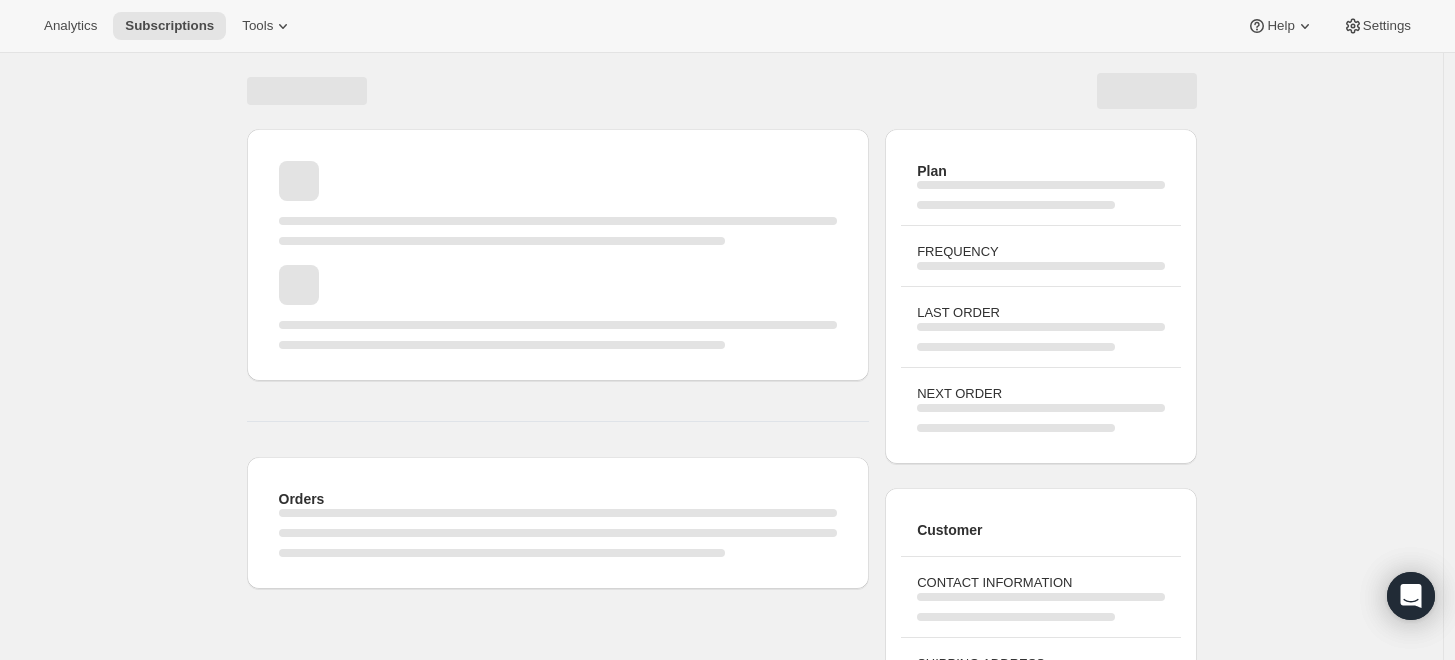 scroll, scrollTop: 111, scrollLeft: 0, axis: vertical 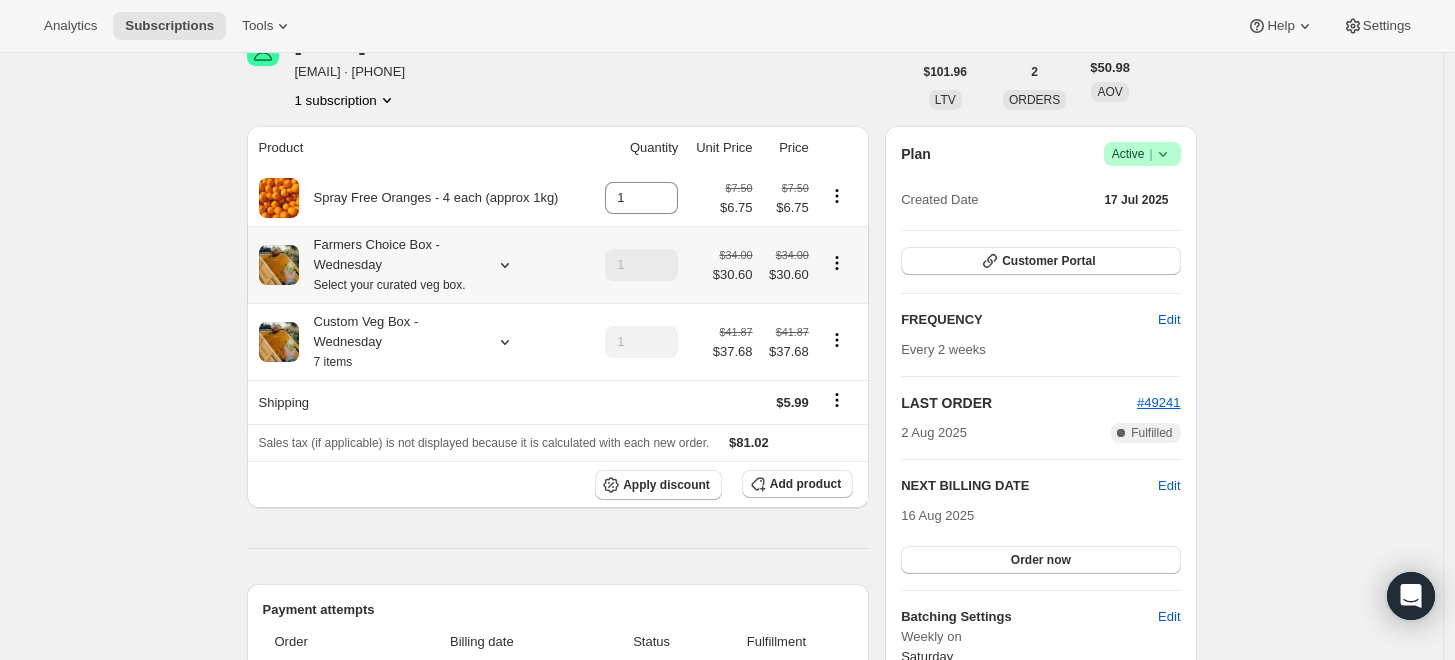 click 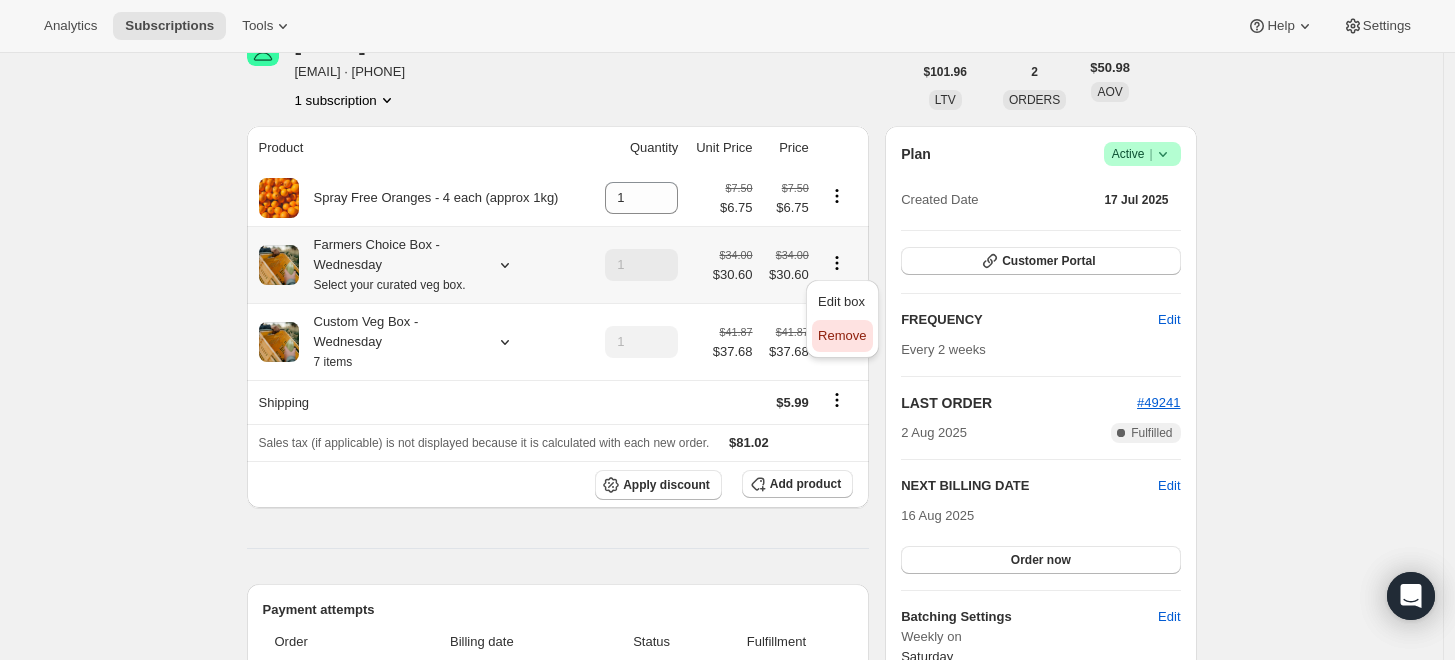 click on "Remove" at bounding box center [842, 335] 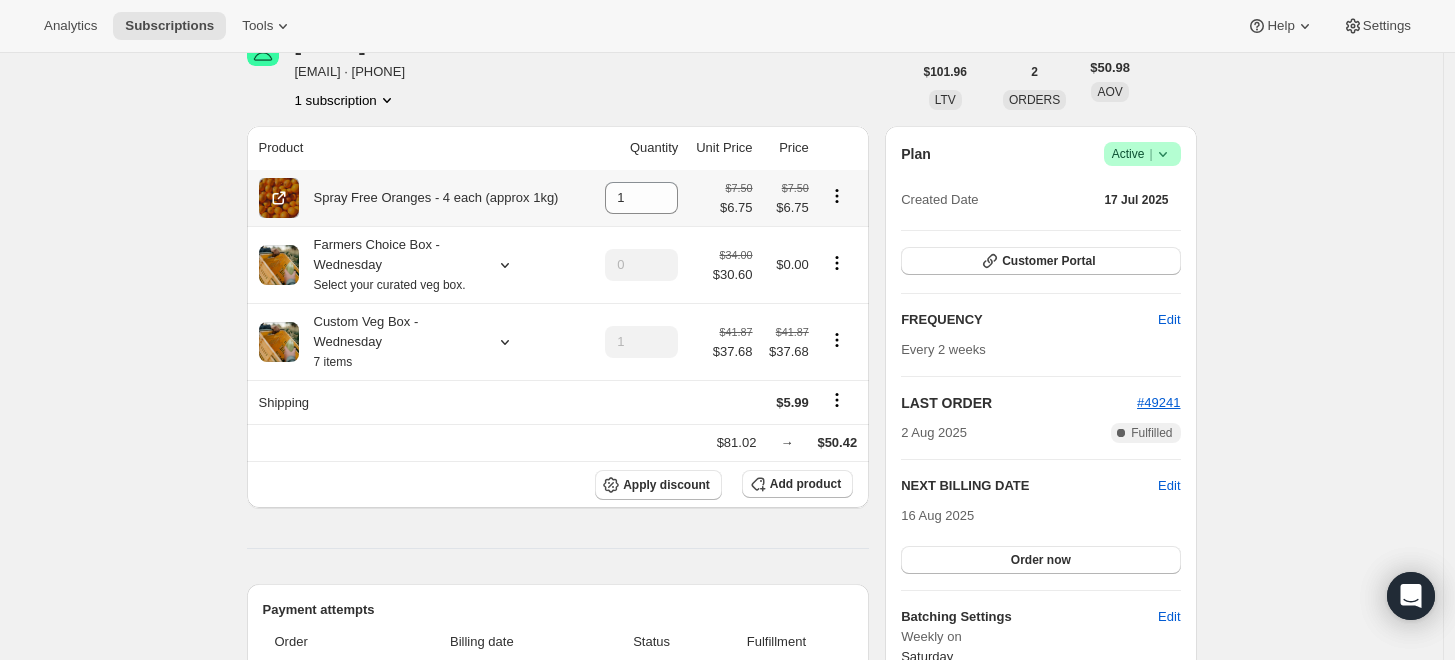 click 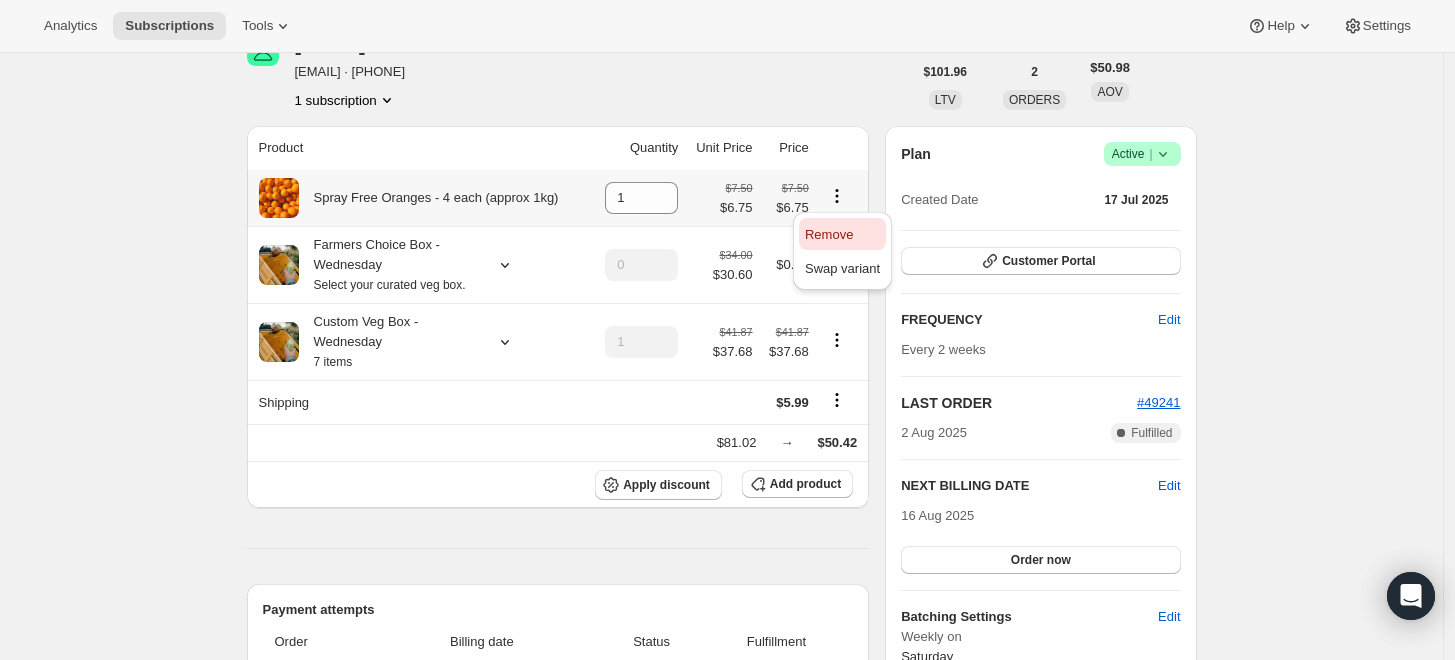 click on "Remove" at bounding box center [829, 234] 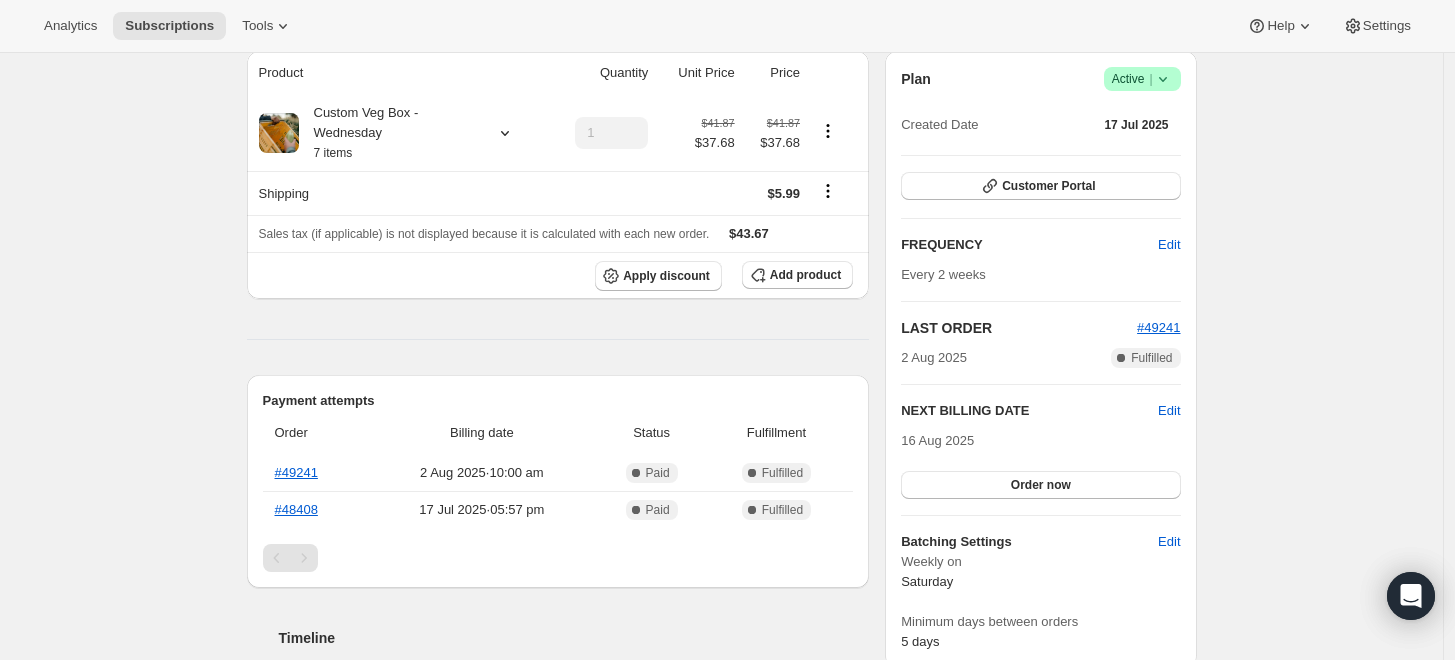 scroll, scrollTop: 222, scrollLeft: 0, axis: vertical 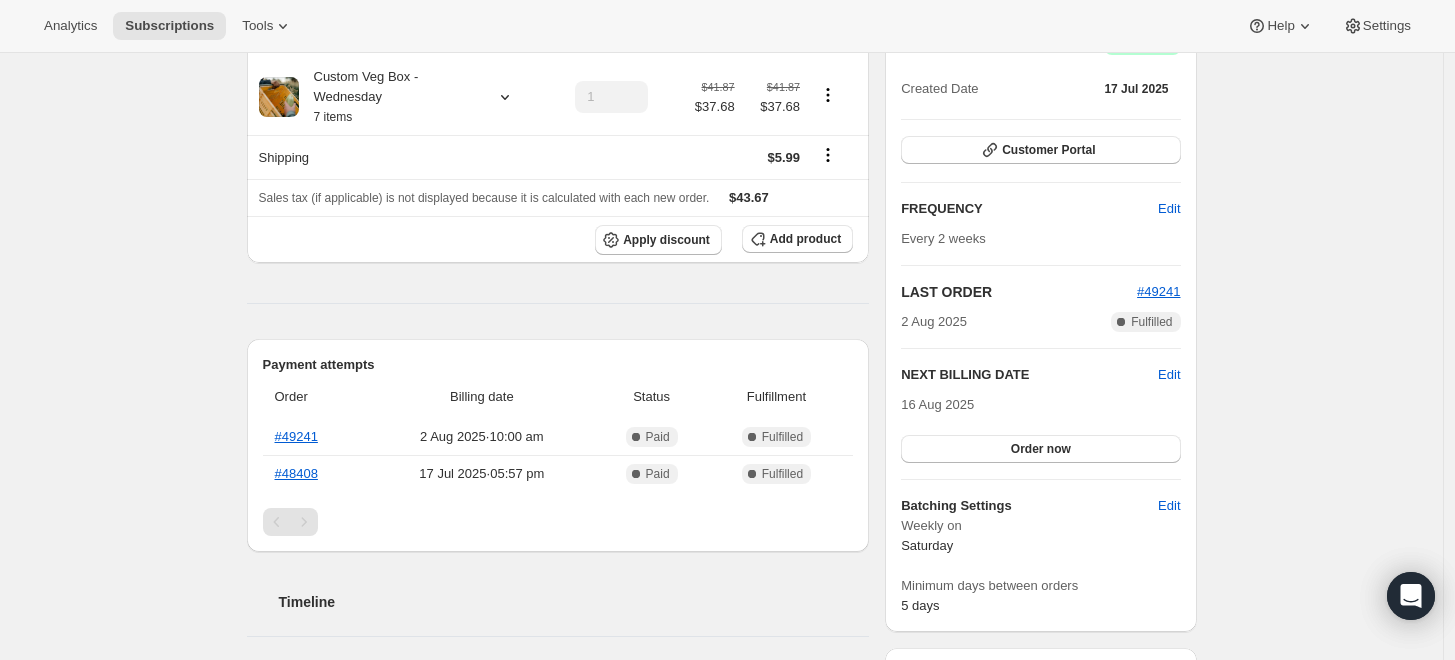 click on "Subscription #45637533862. This page is ready Subscription #45637533862 Success Recurring Success Active Create order [FIRST] [LAST]   [EMAIL] · [PHONE] 1 subscription $101.96 LTV 2 ORDERS $50.98 AOV Product Quantity Unit Price Price Custom Veg Box - Wednesday 7 items 1 $41.87 $37.68 $41.87 $37.68 Shipping $5.99 Sales tax (if applicable) is not displayed because it is calculated with each new order.   $43.67 Apply discount Add product Payment attempts Order Billing date Status Fulfillment #49241 2 Aug 2025  ·  10:00 am  Complete Paid  Complete Fulfilled #48408 17 Jul 2025  ·  05:57 pm  Complete Paid  Complete Fulfilled Timeline 8 Aug 2025 [FIRST] [LAST] removed Spray Free Oranges - 4 each (approx 1kg) and Farmers Choice Box - Wednesday - Select your curated veg box. via Admin.  09:54 am [FIRST] [LAST] added 1 Custom Veg Box - Wednesday - Wednesday via Admin.  09:53 am 2 Aug 2025 Order processed successfully.  View order 10:01 am 31 Jul 2025 10:04 am 24 Jul 2025 08:51 pm |" at bounding box center [721, 712] 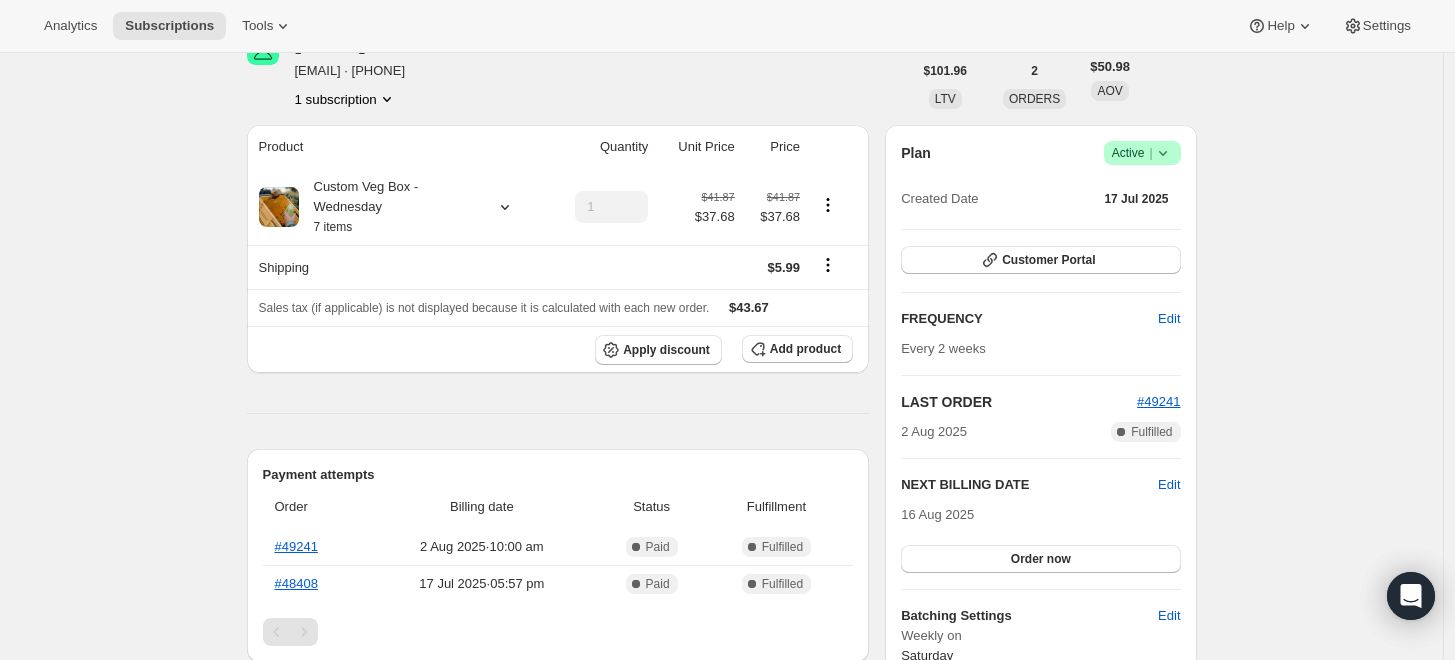scroll, scrollTop: 0, scrollLeft: 0, axis: both 